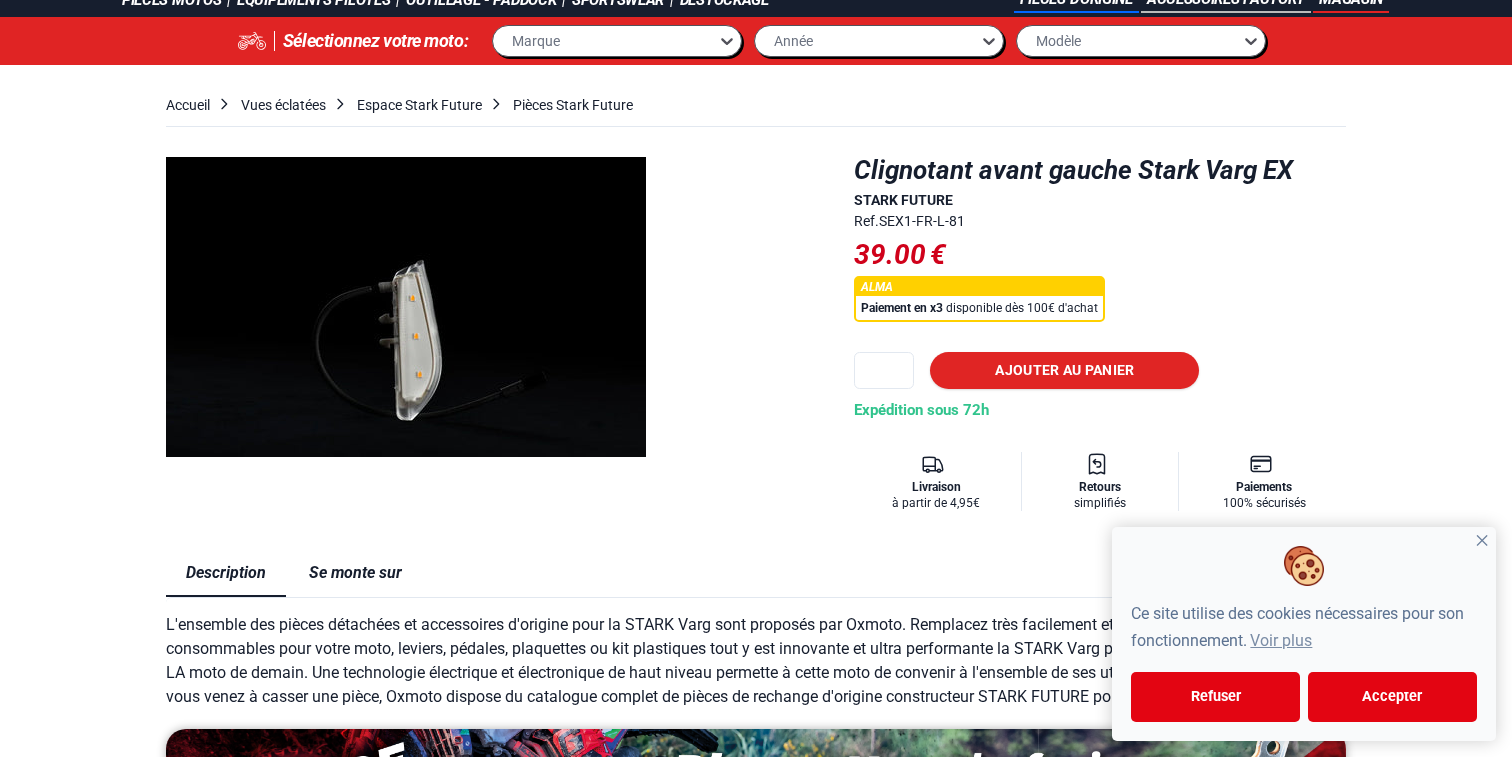 scroll, scrollTop: 86, scrollLeft: 0, axis: vertical 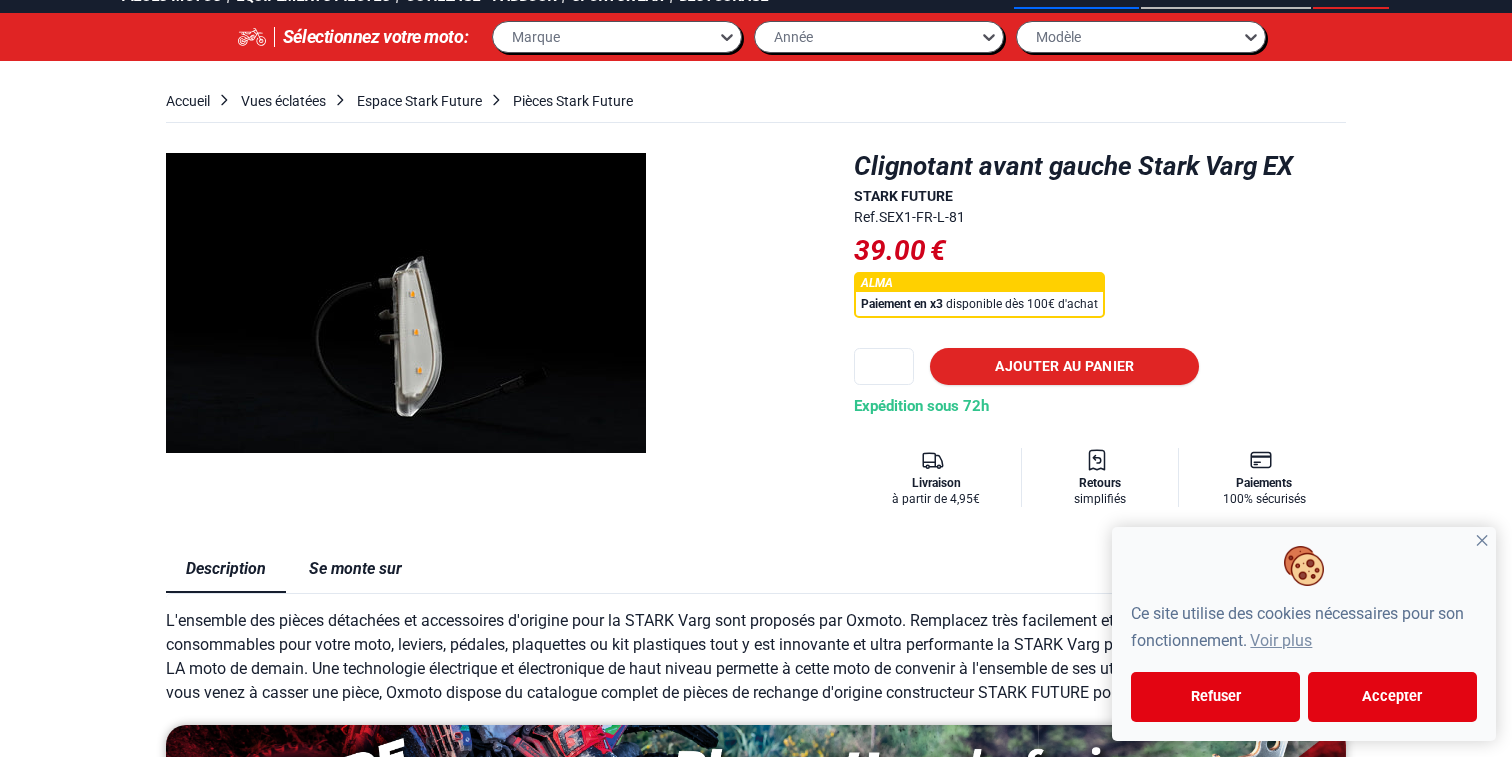 click on "Se monte sur" at bounding box center [355, 569] 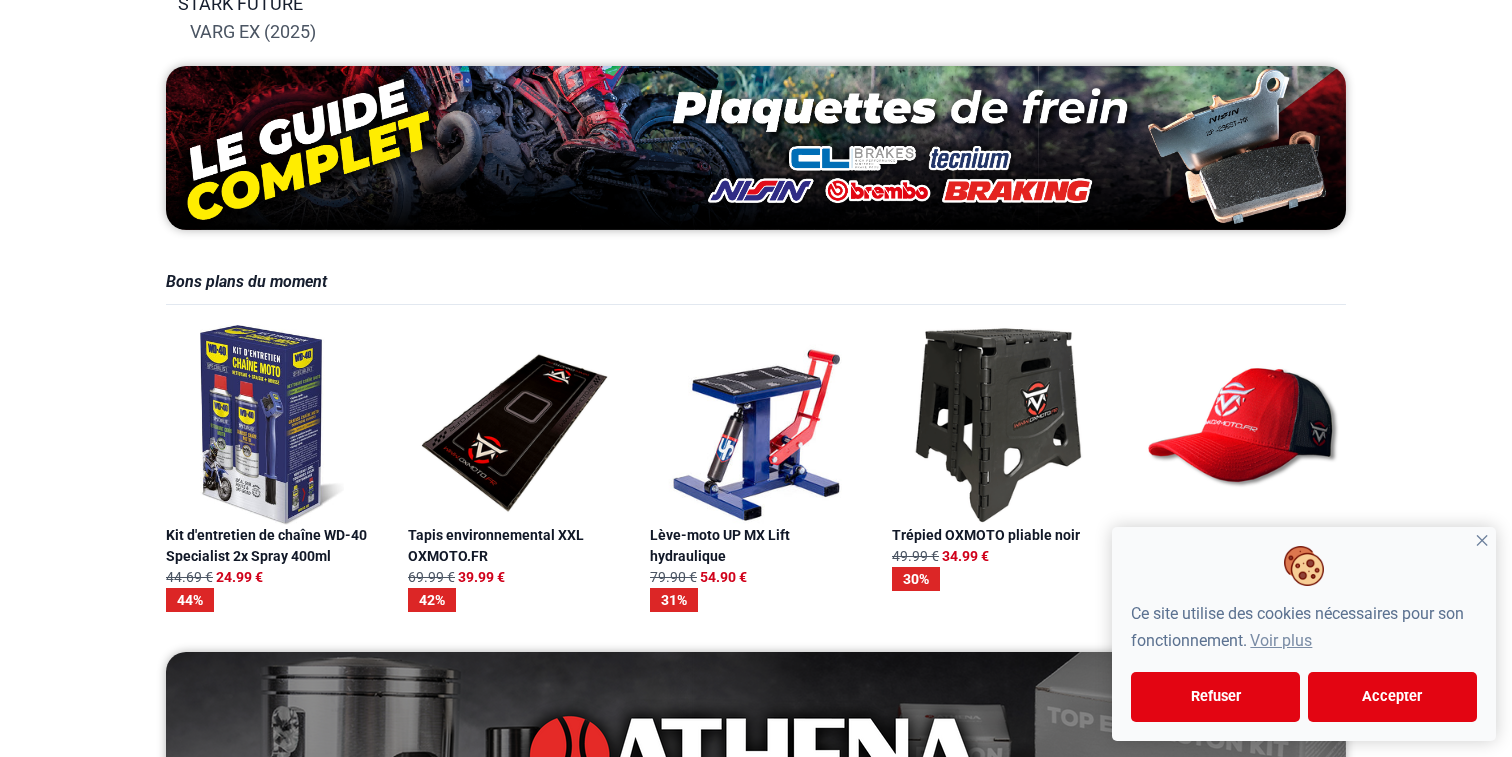 scroll, scrollTop: 0, scrollLeft: 0, axis: both 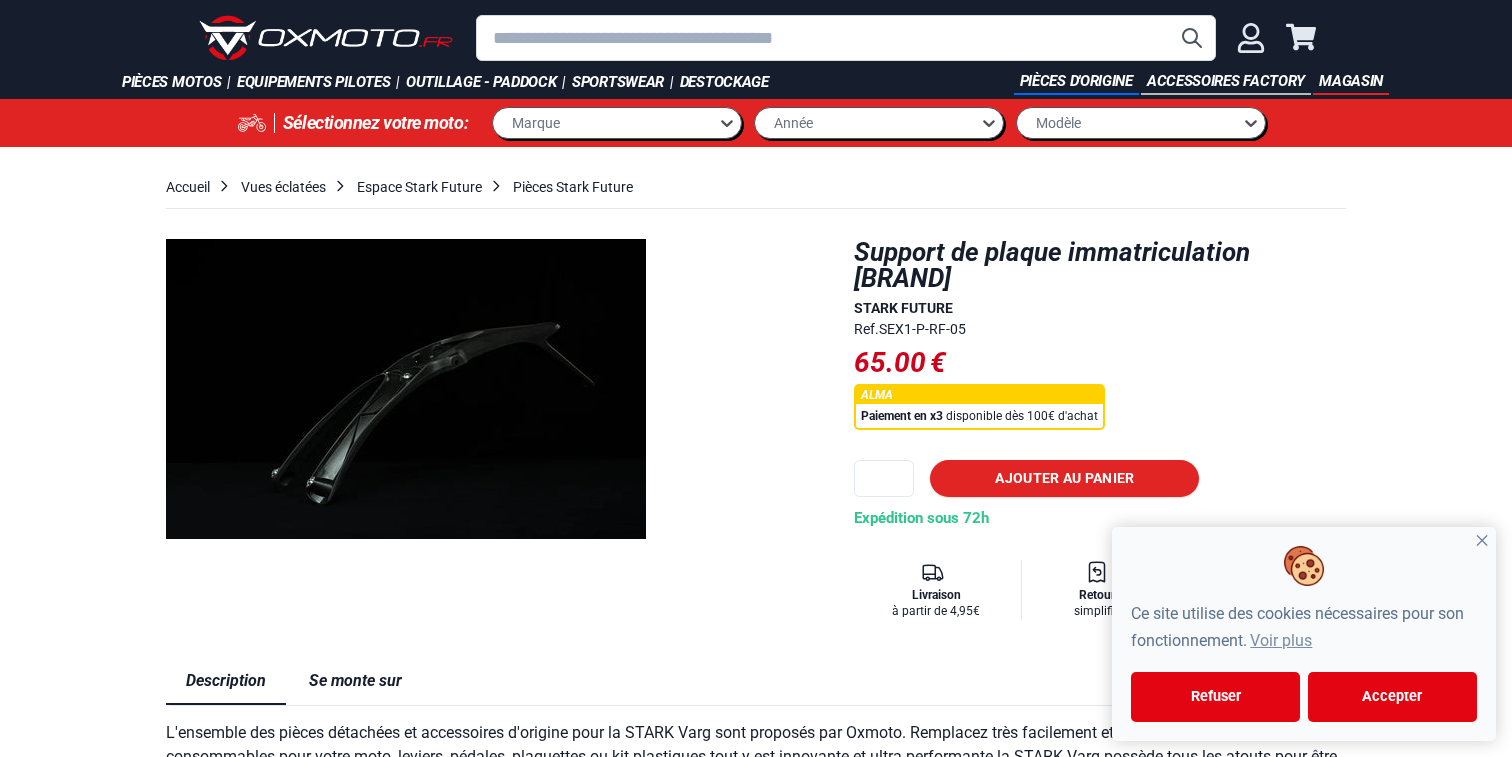 click at bounding box center [846, 38] 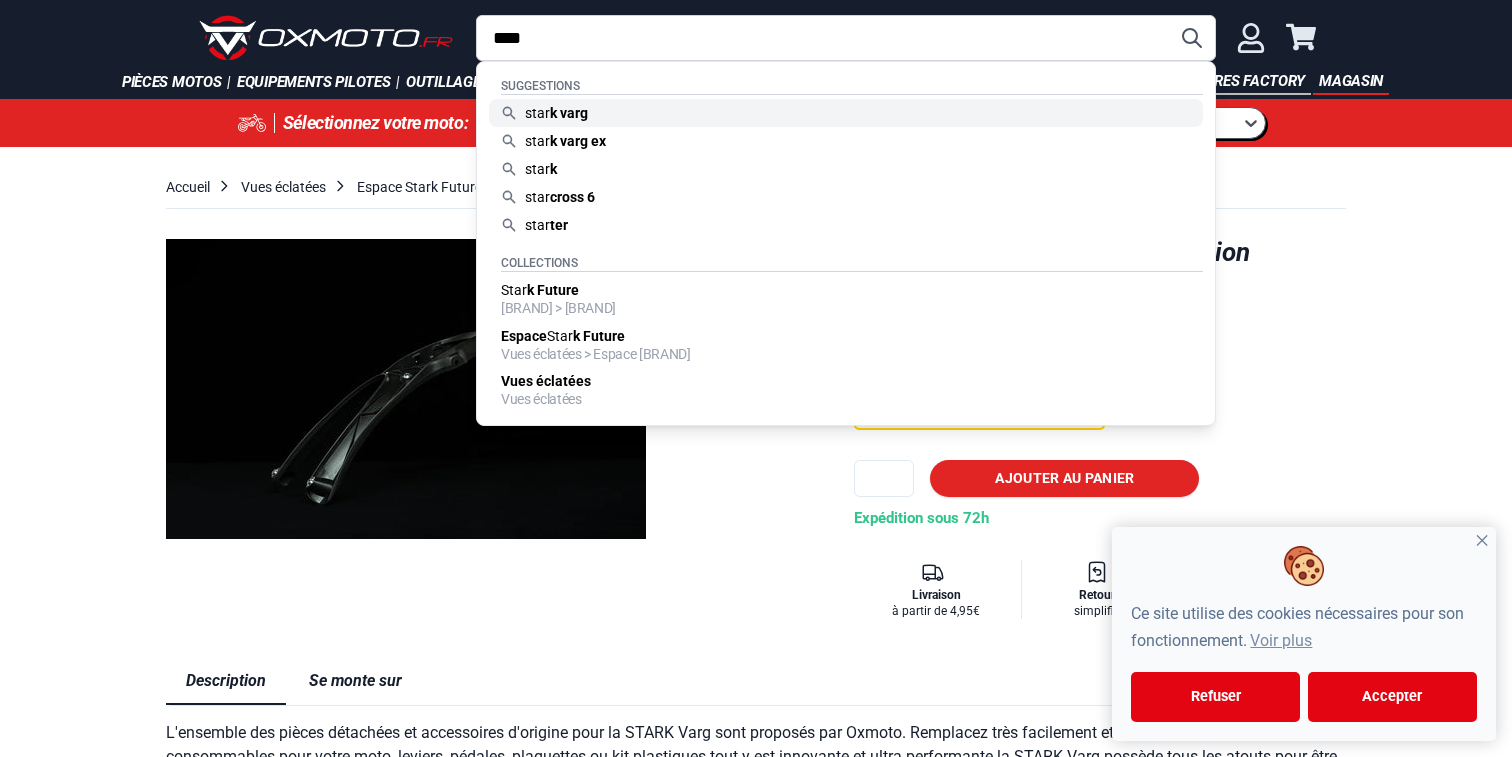 click on "k varg" at bounding box center (569, 113) 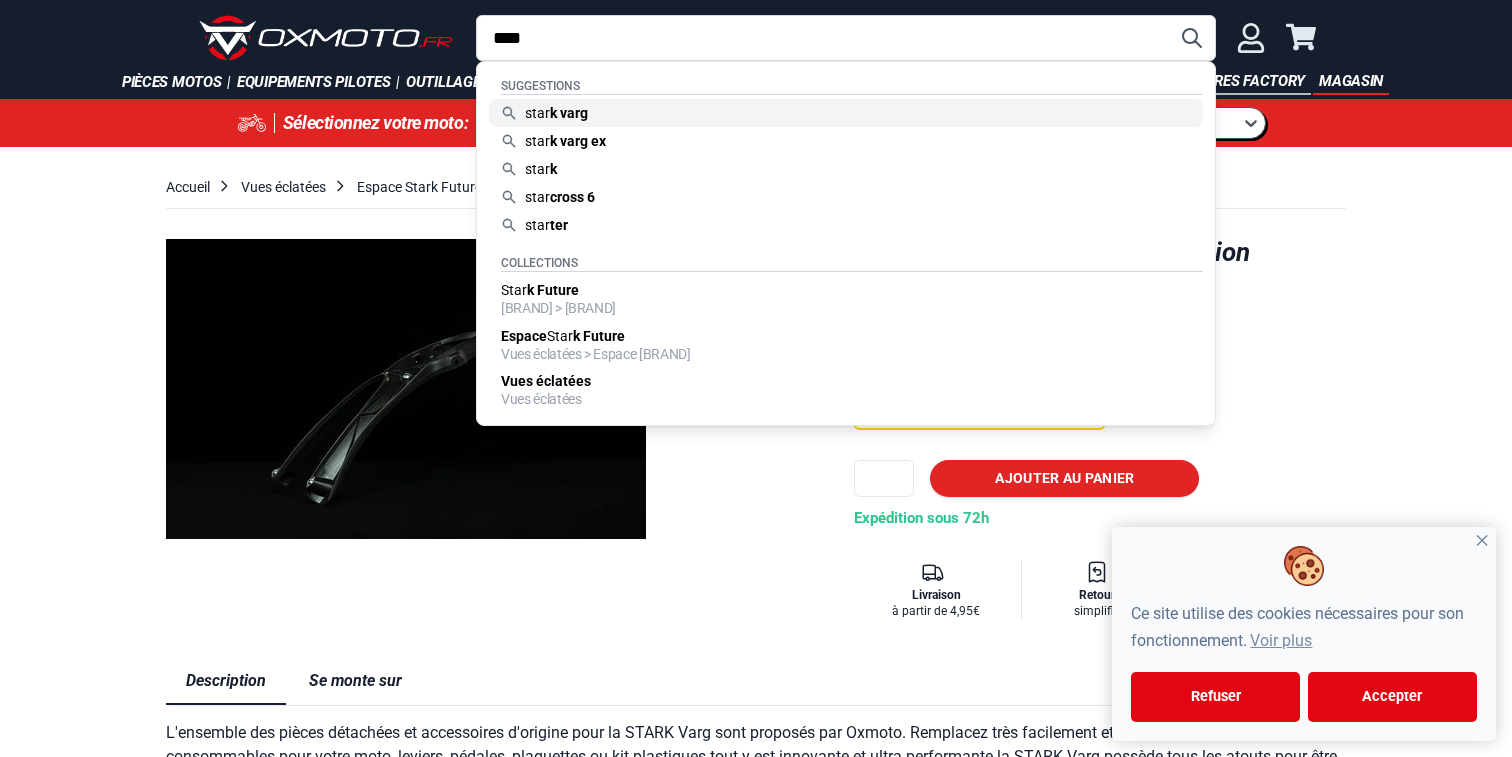 type on "**********" 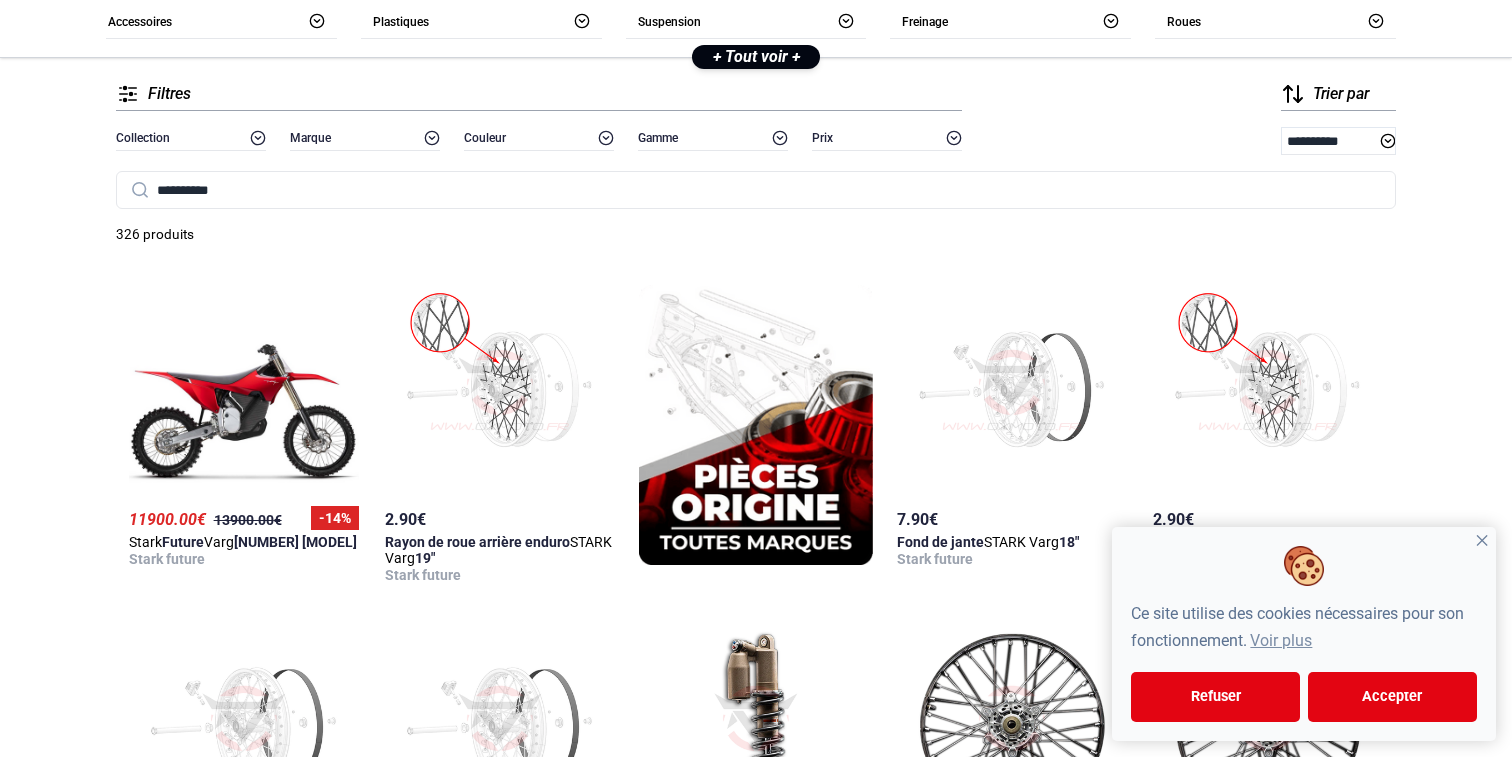 scroll, scrollTop: 220, scrollLeft: 0, axis: vertical 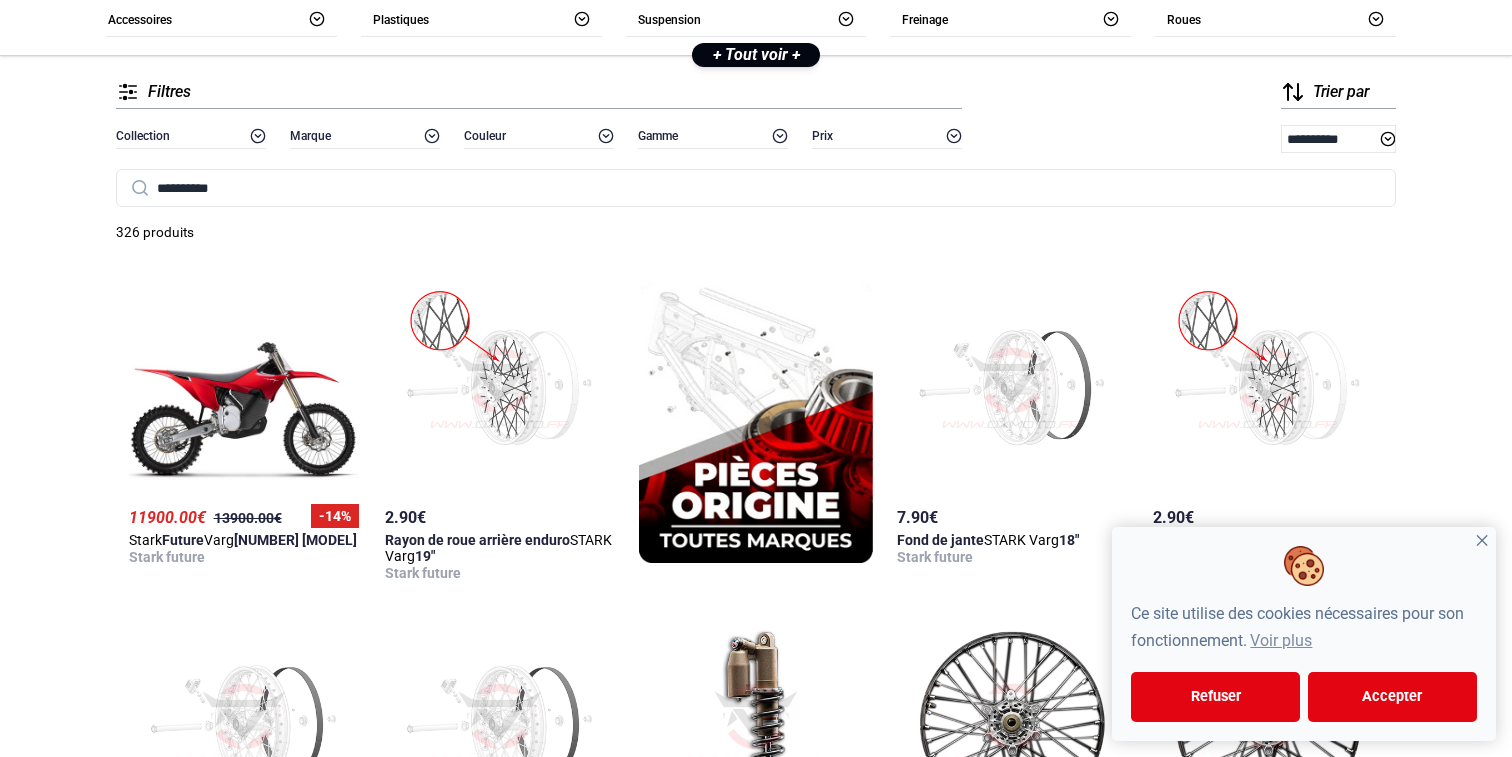 click on "✕" at bounding box center (1482, 541) 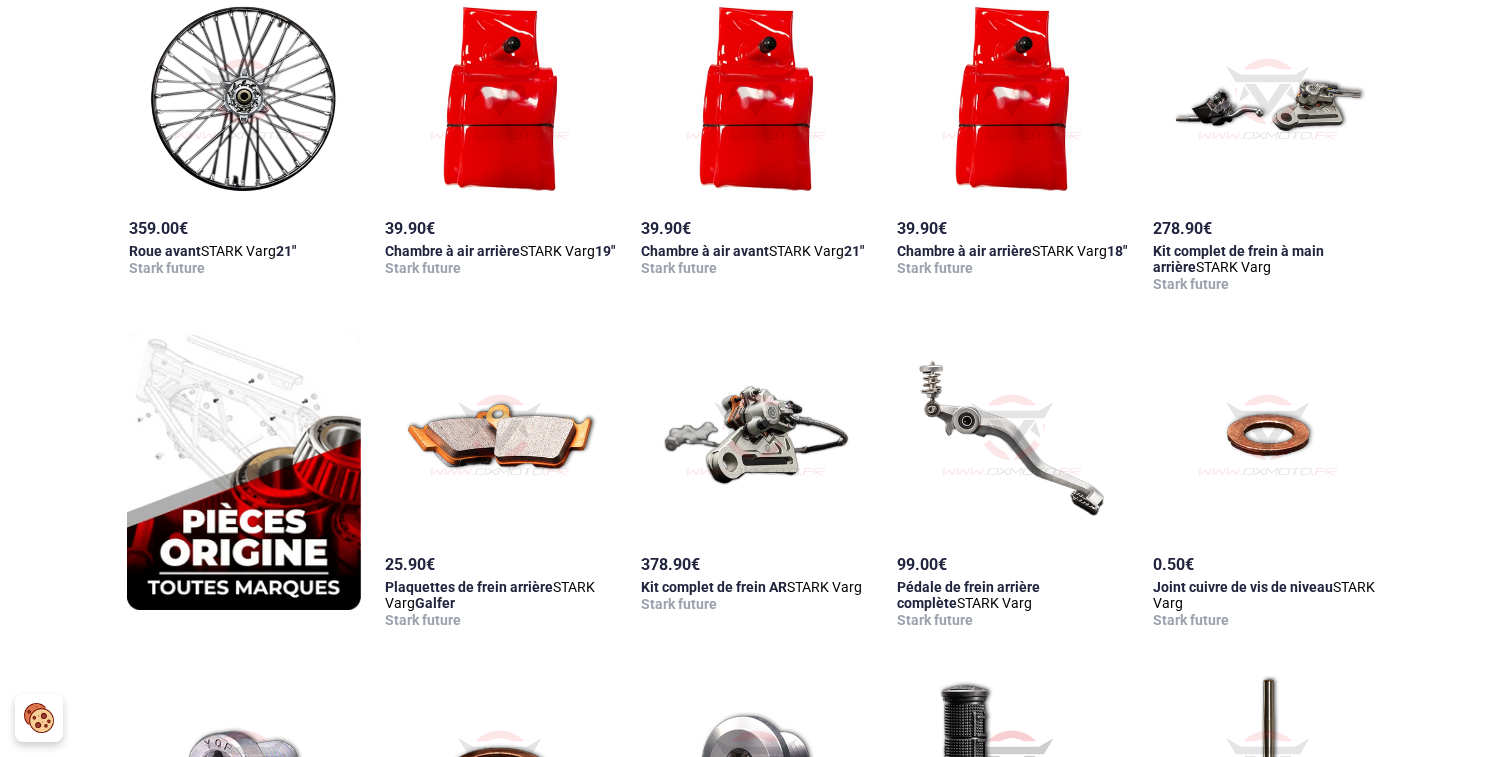 scroll, scrollTop: 1167, scrollLeft: 0, axis: vertical 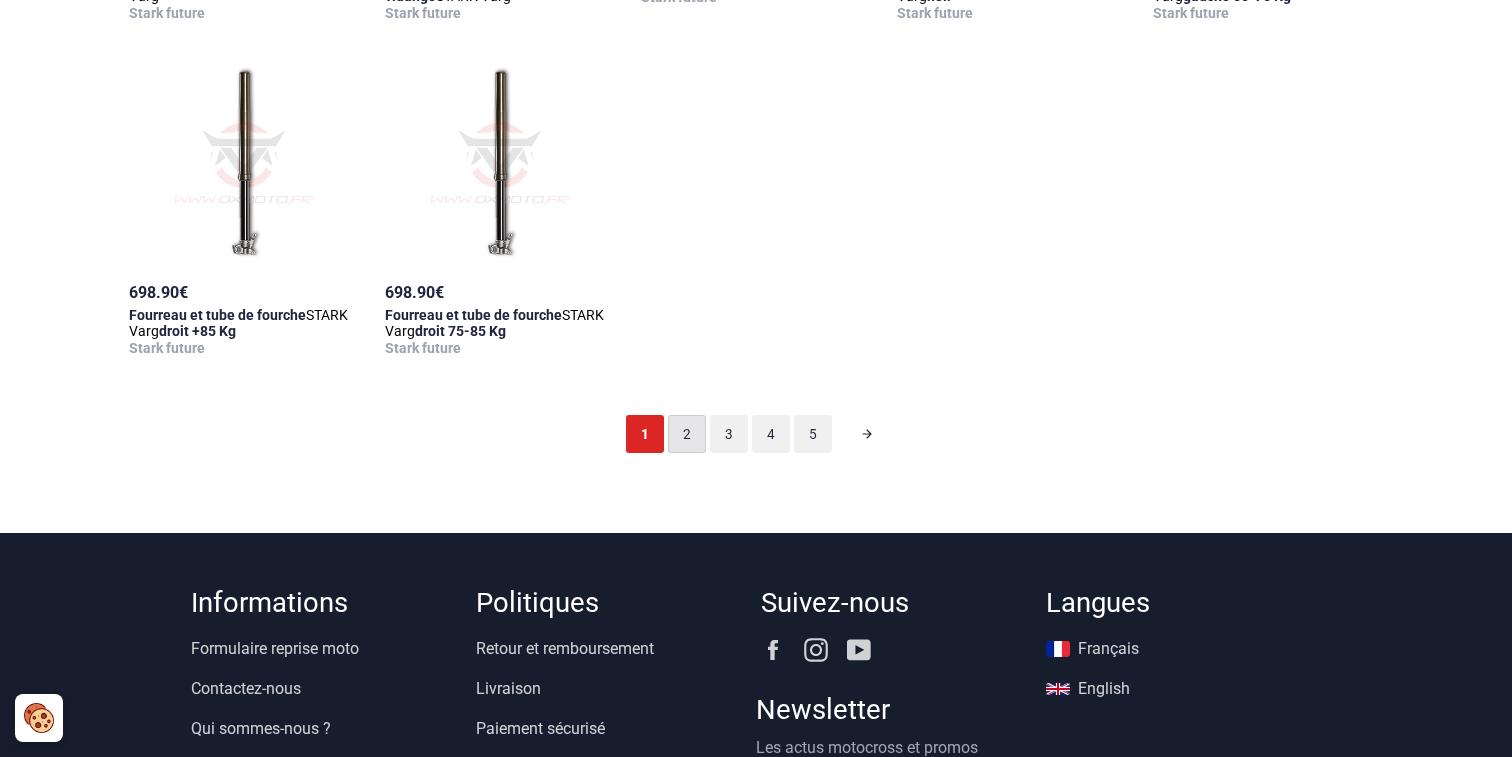 click on "2" at bounding box center [687, 434] 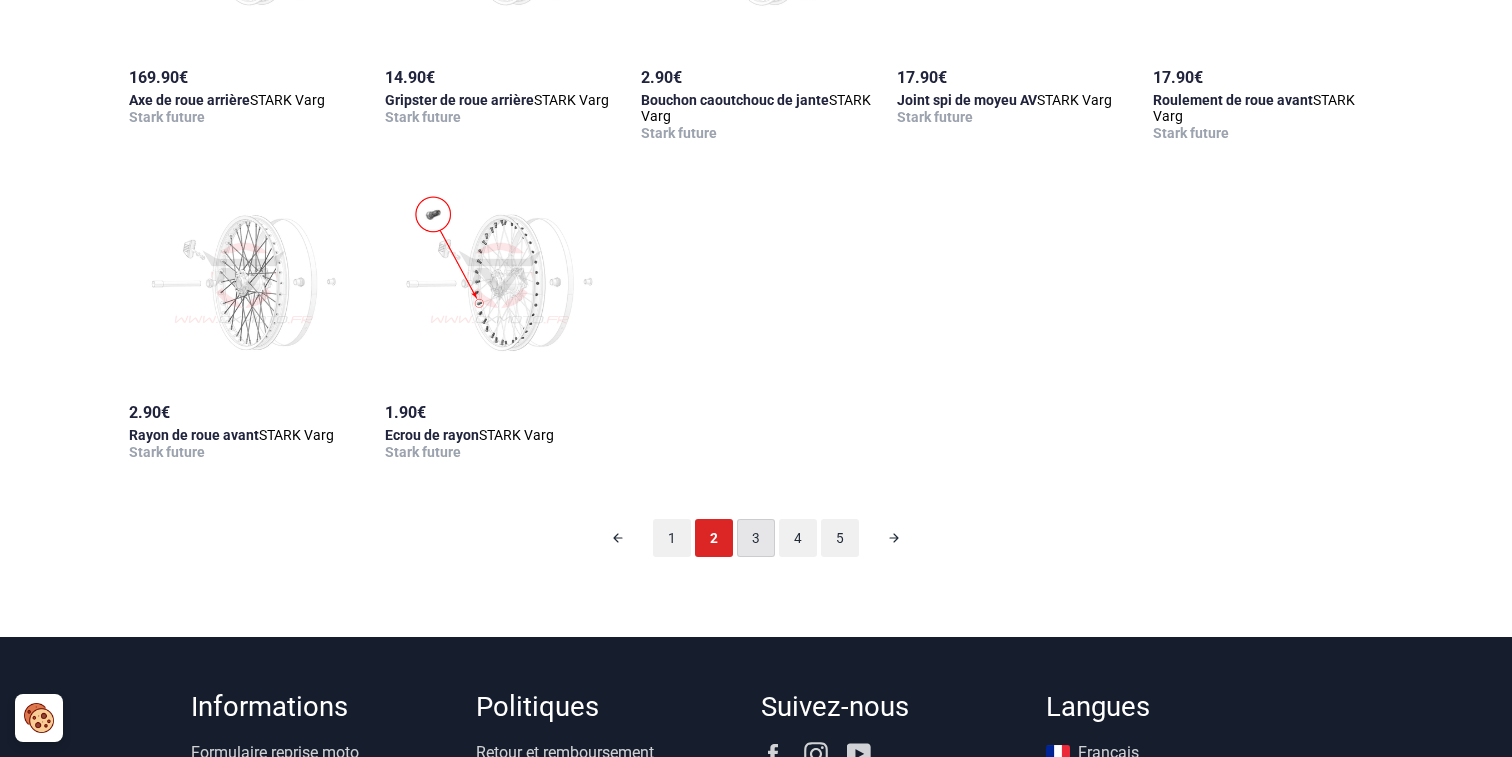 click on "3" at bounding box center [756, 538] 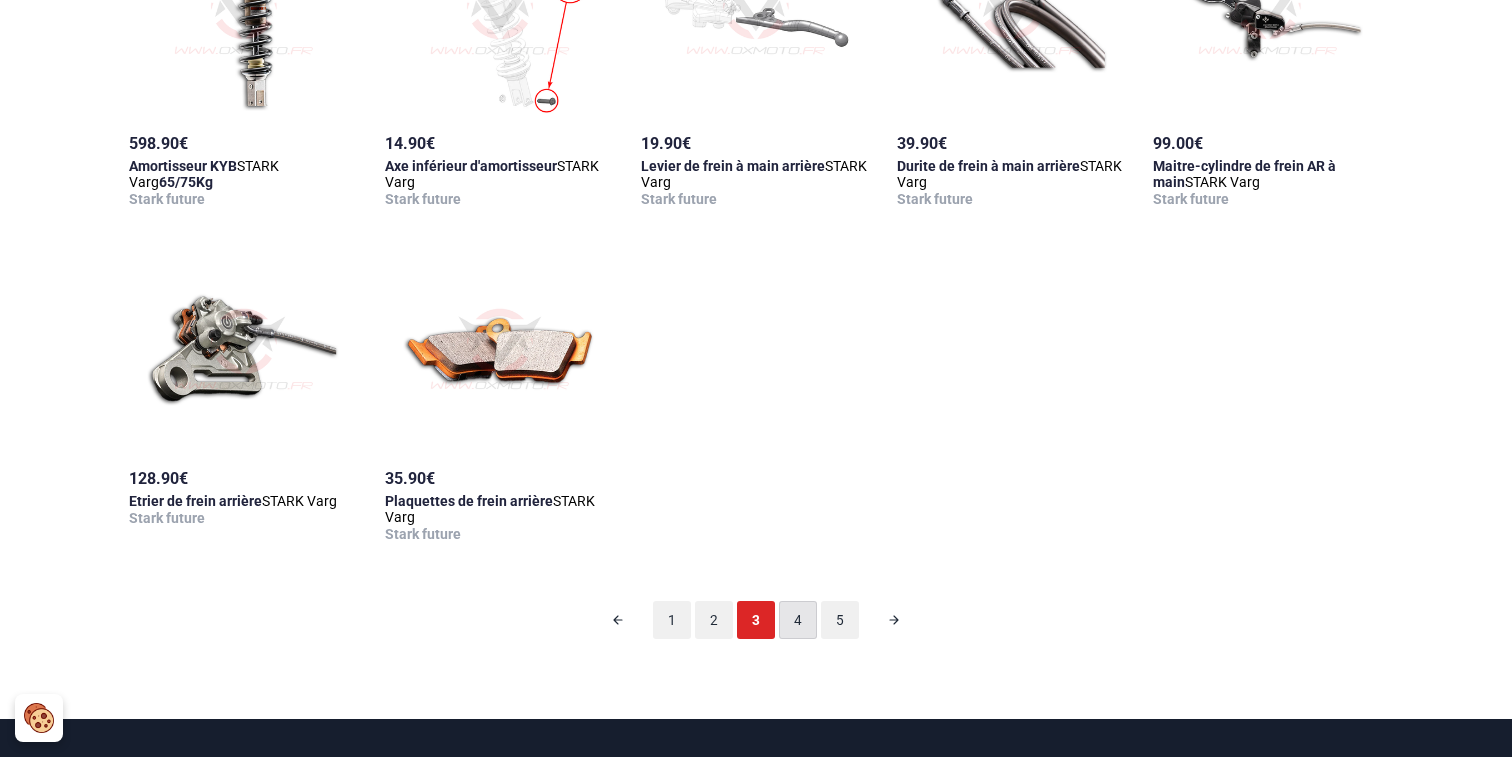 click on "4" at bounding box center (798, 620) 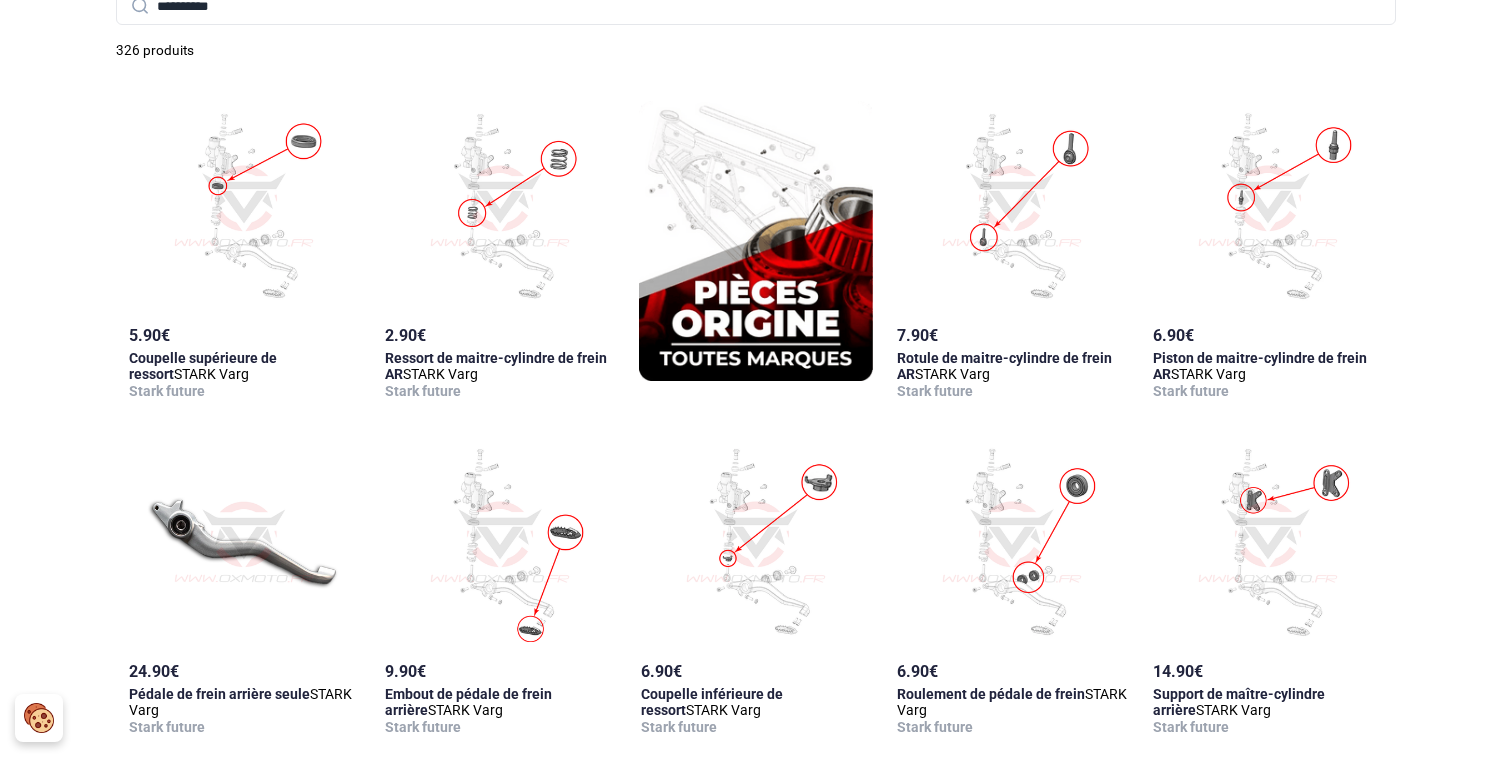 scroll, scrollTop: 0, scrollLeft: 0, axis: both 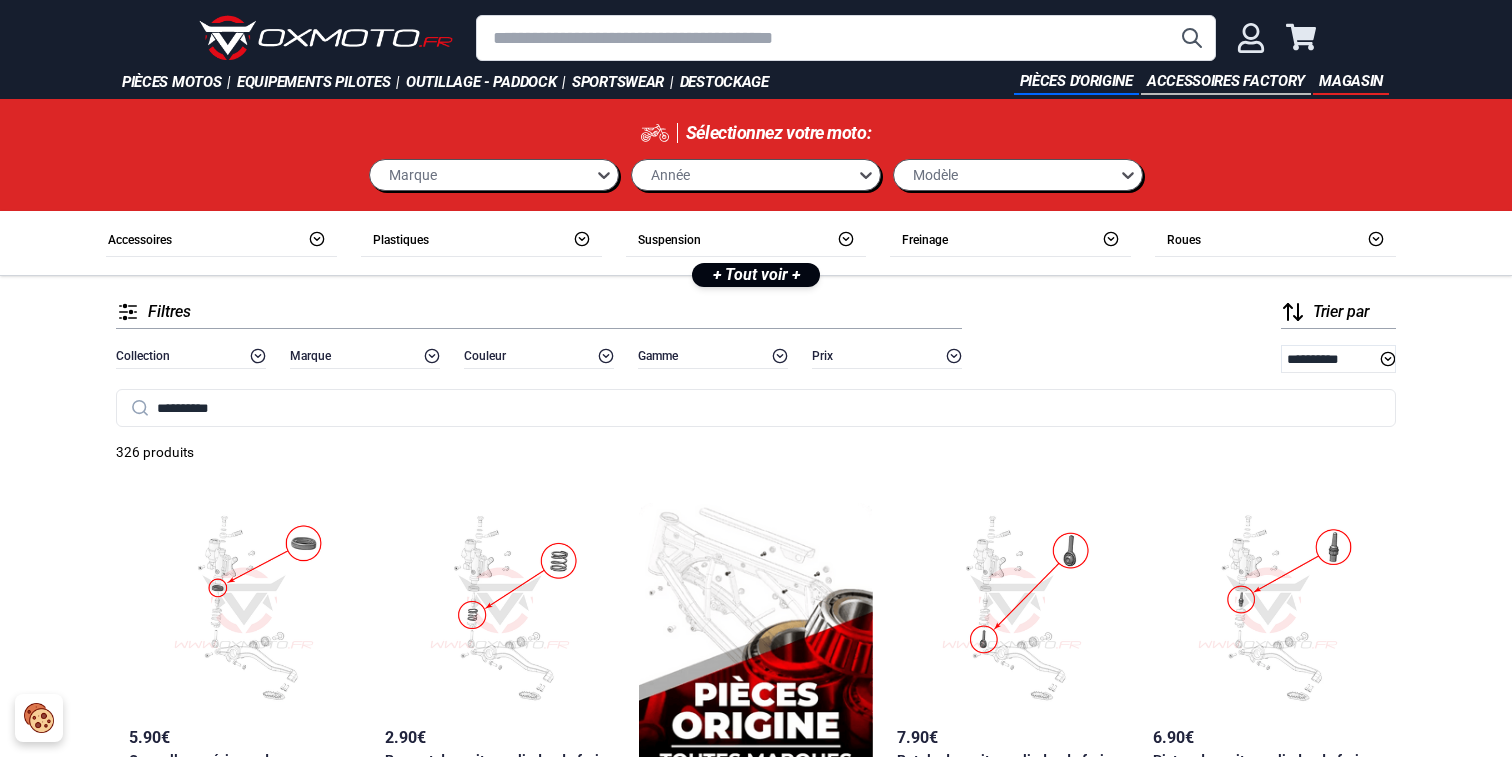 click at bounding box center (846, 38) 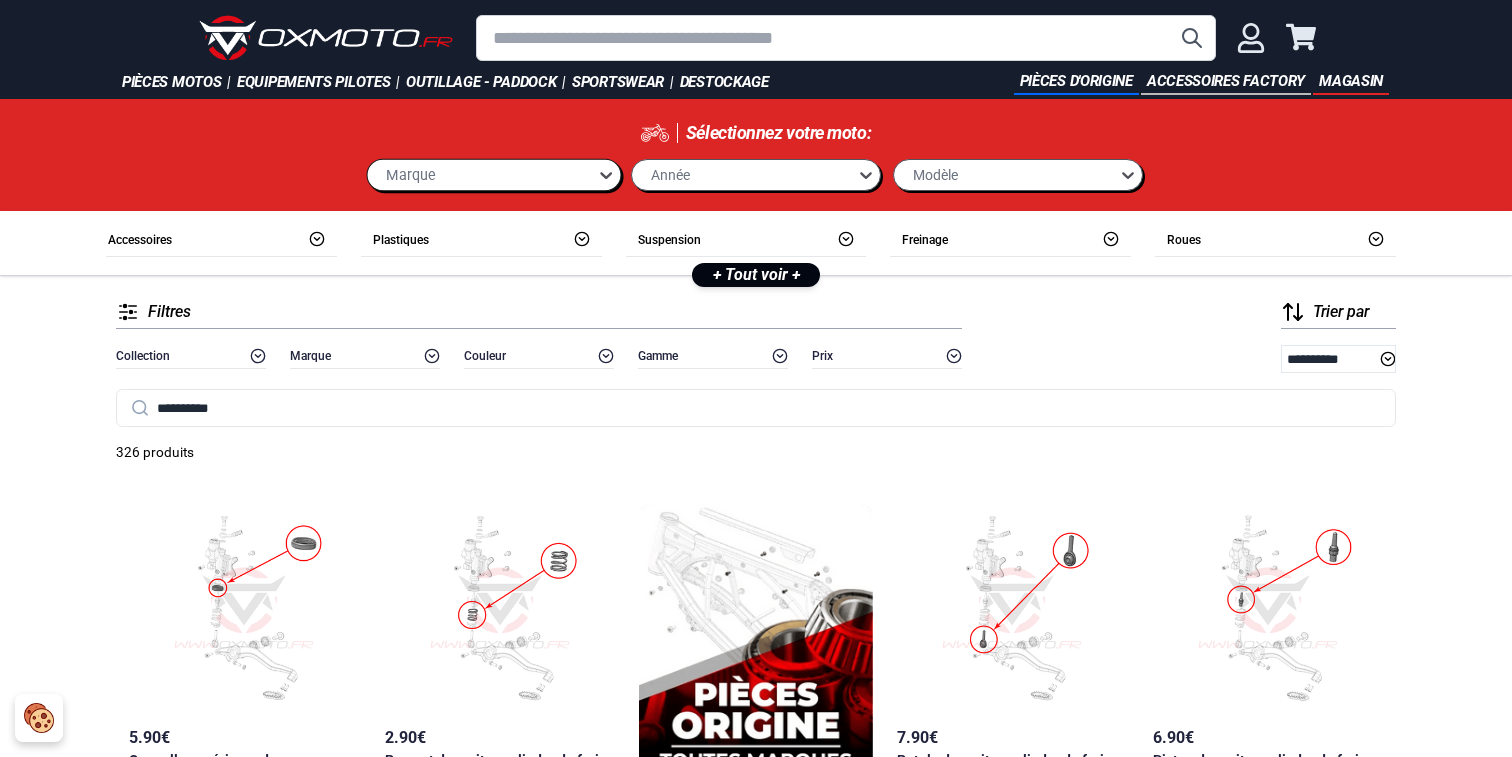click on "Marque" at bounding box center (483, 174) 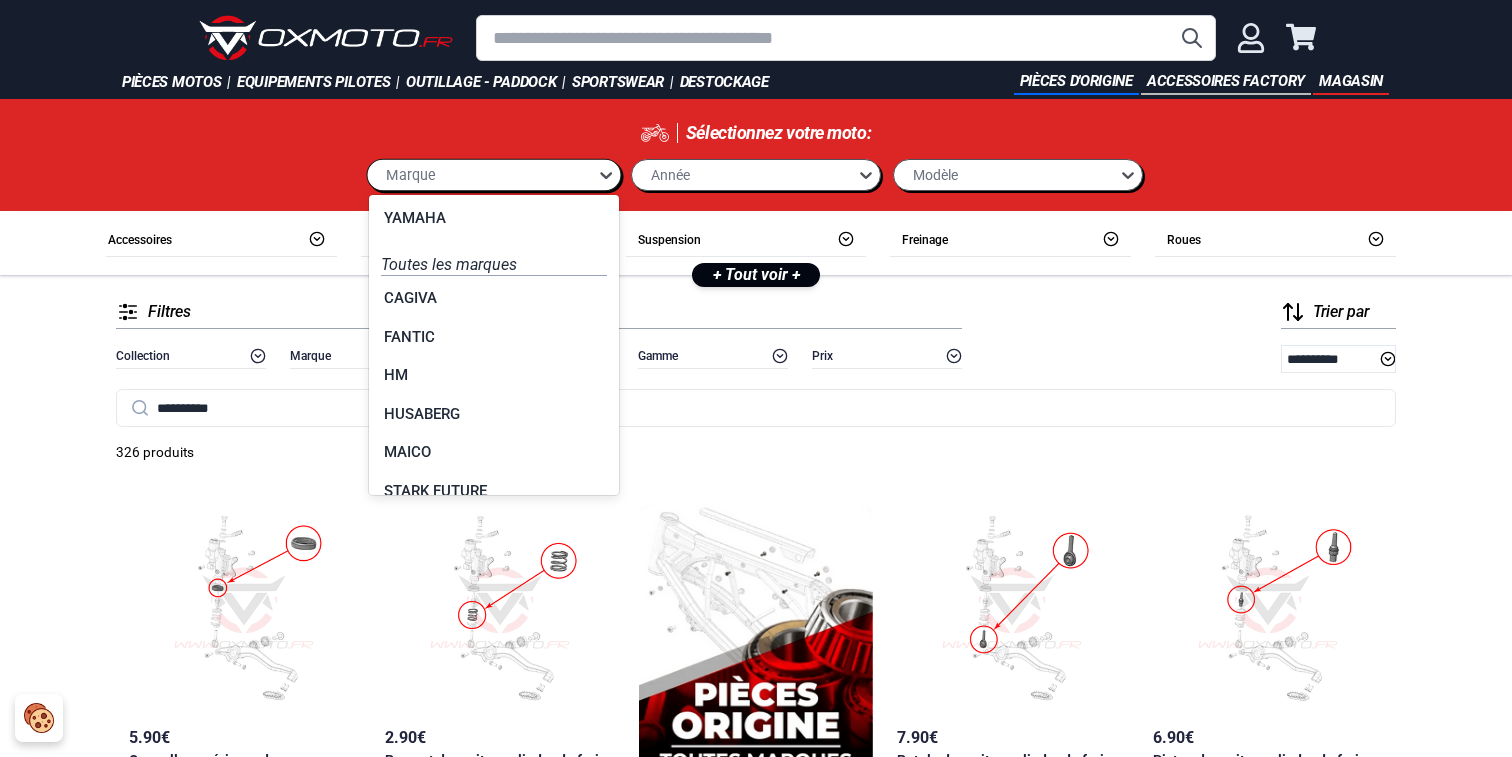 scroll, scrollTop: 446, scrollLeft: 0, axis: vertical 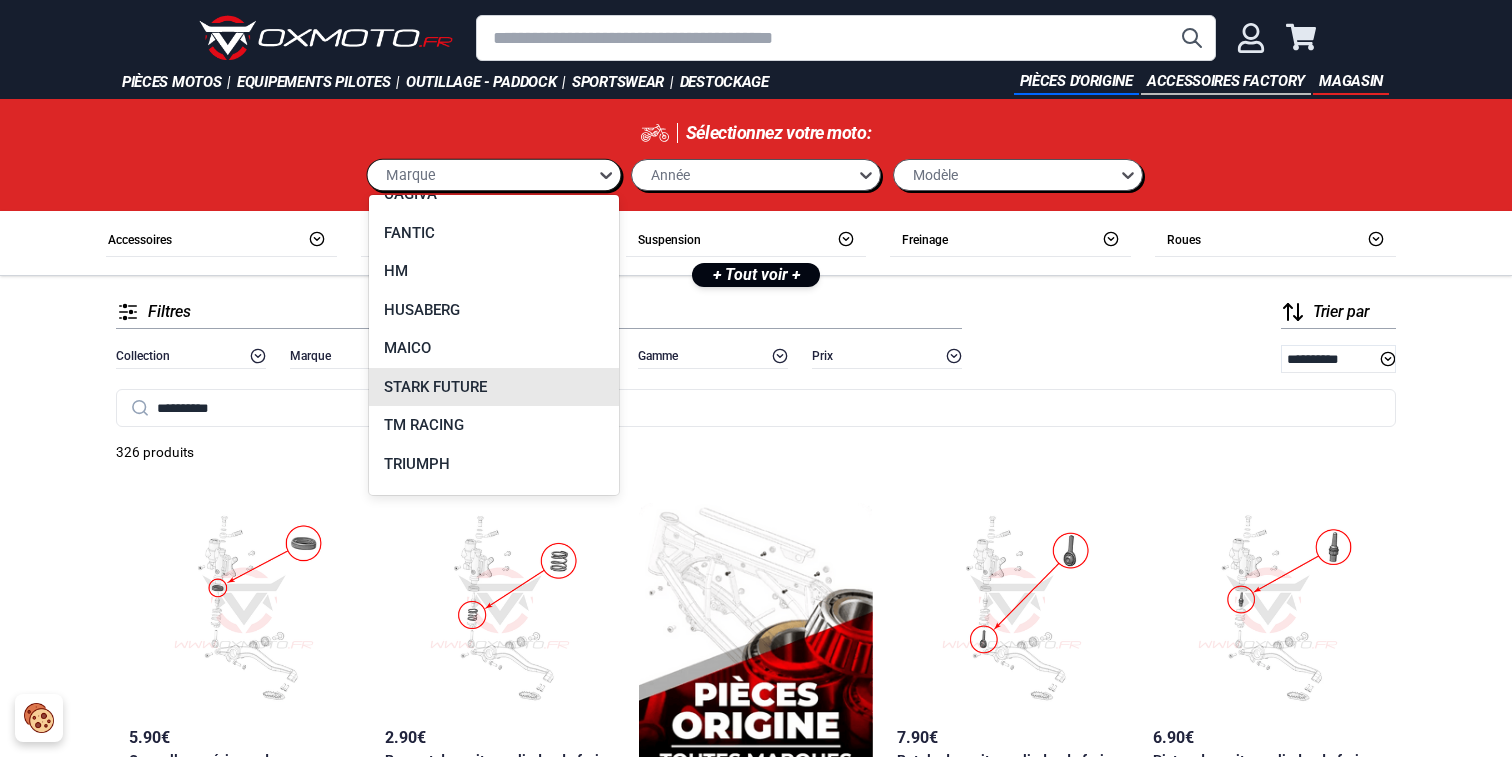 click on "STARK FUTURE" at bounding box center [494, 387] 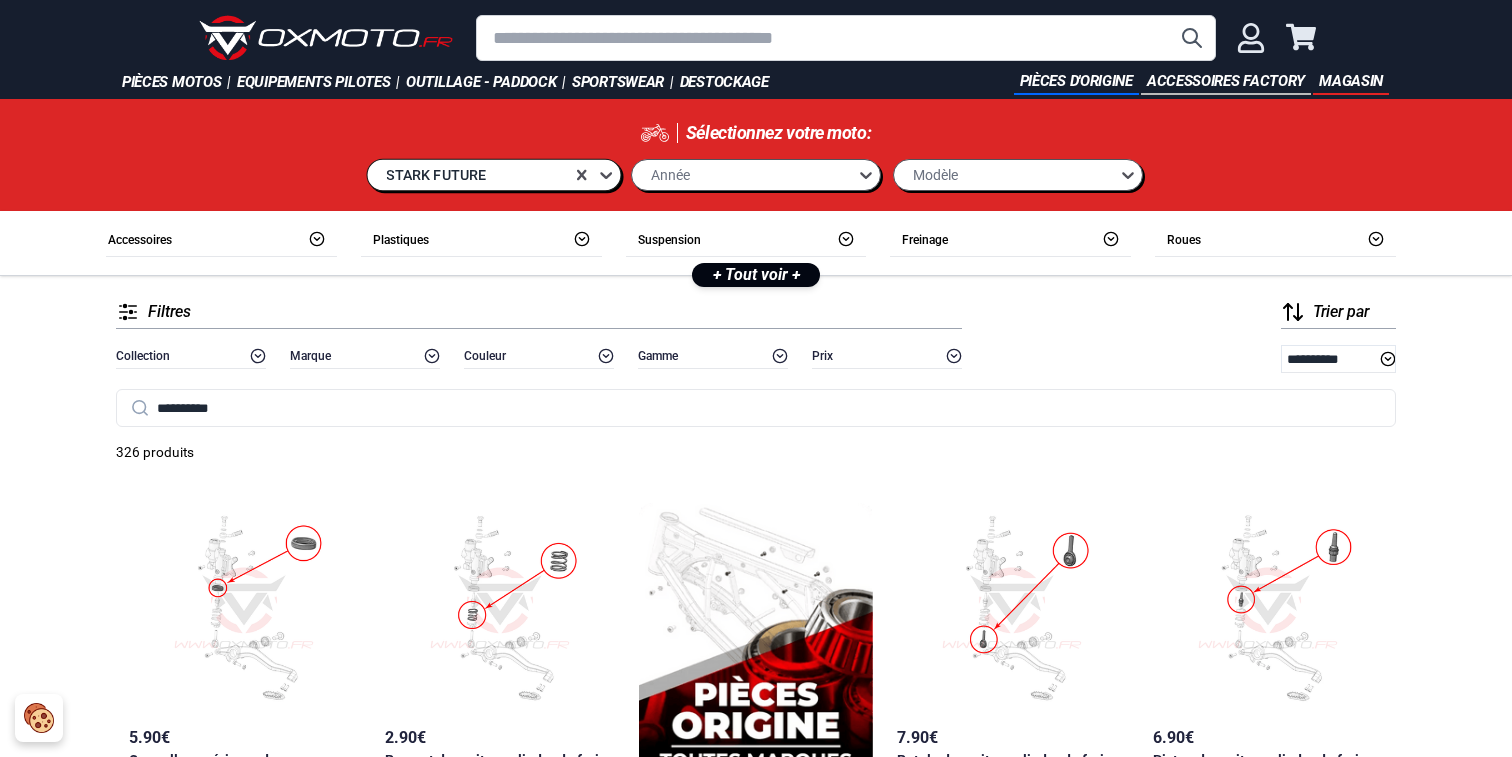 click on "STARK FUTURE" at bounding box center (471, 174) 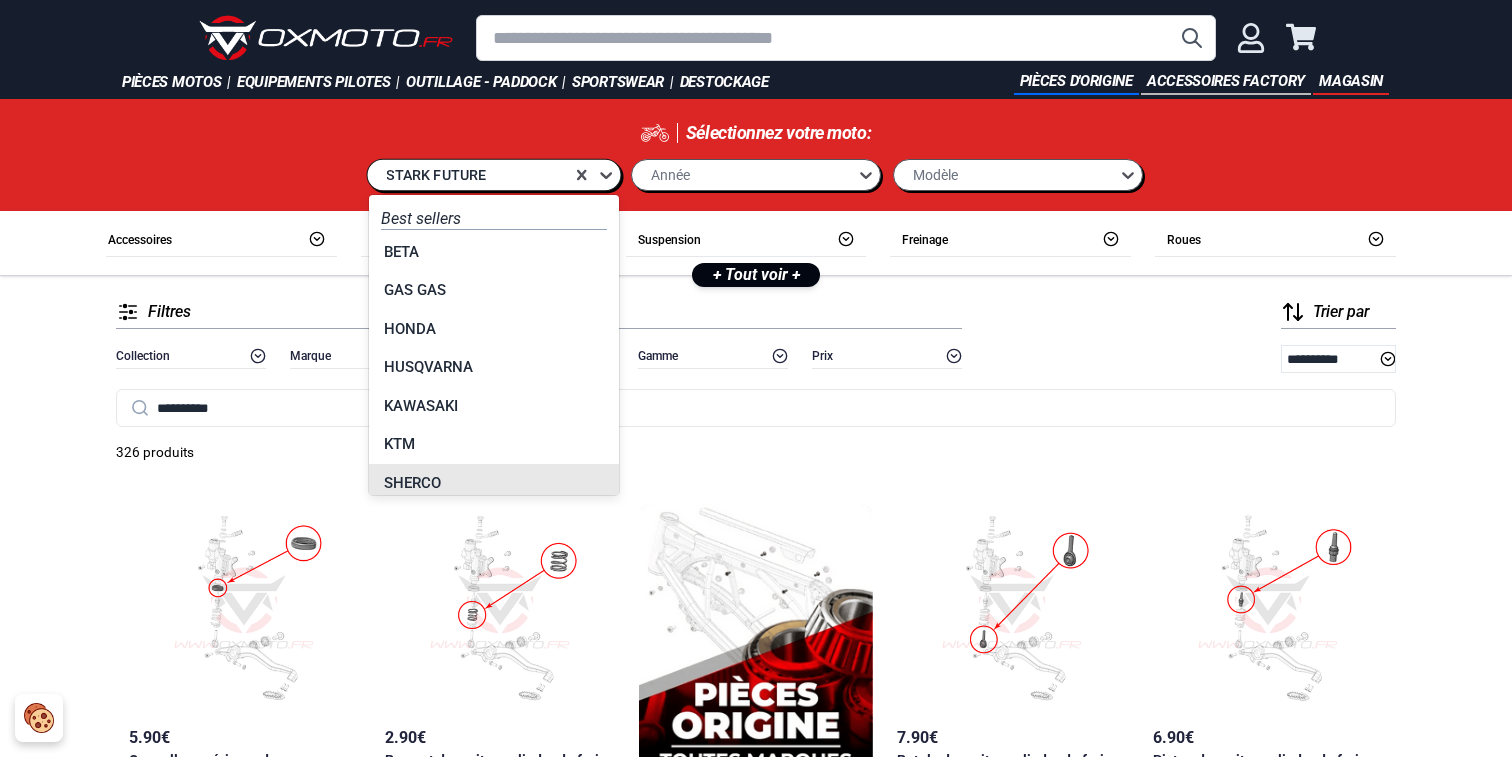 scroll, scrollTop: 446, scrollLeft: 0, axis: vertical 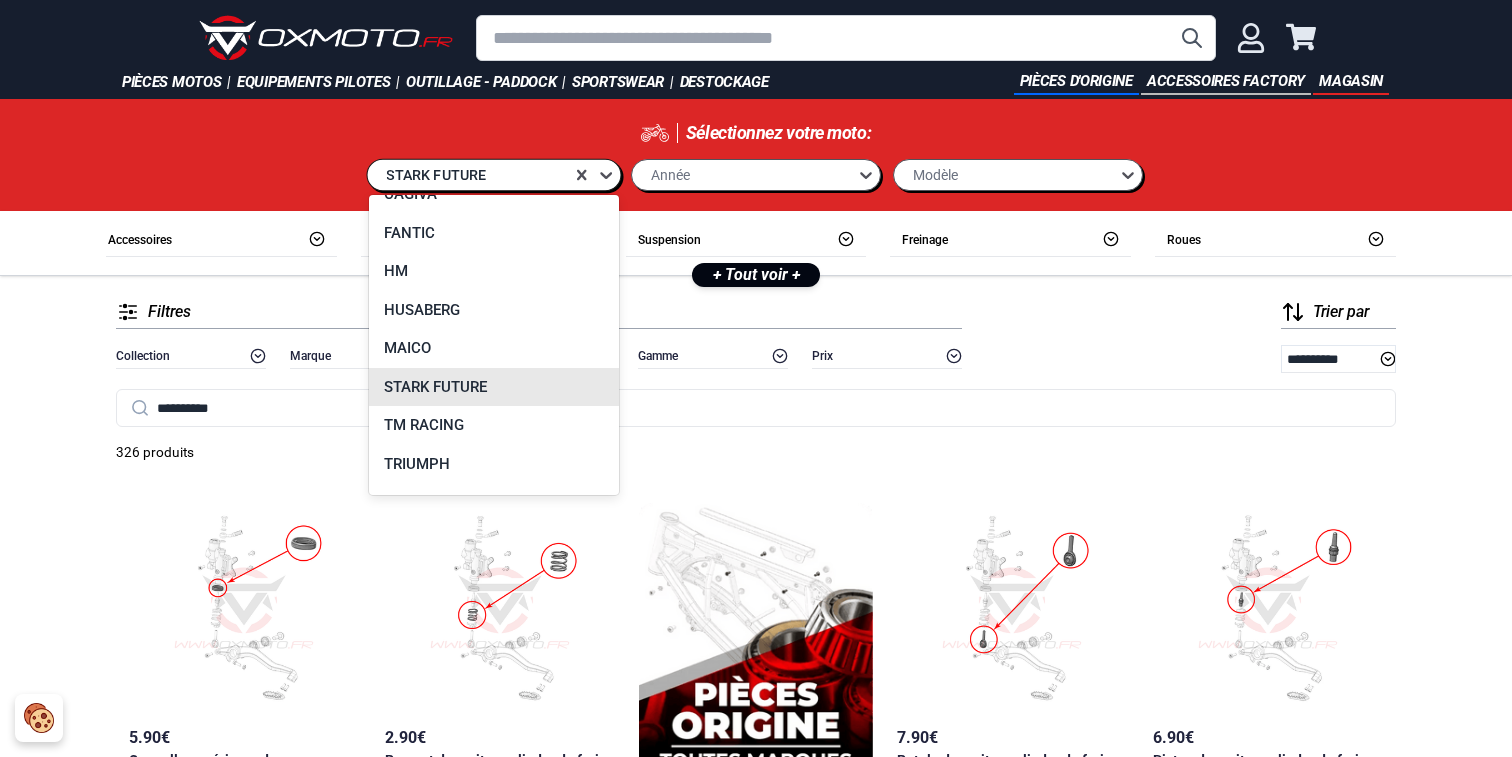 click on "STARK FUTURE" at bounding box center (494, 387) 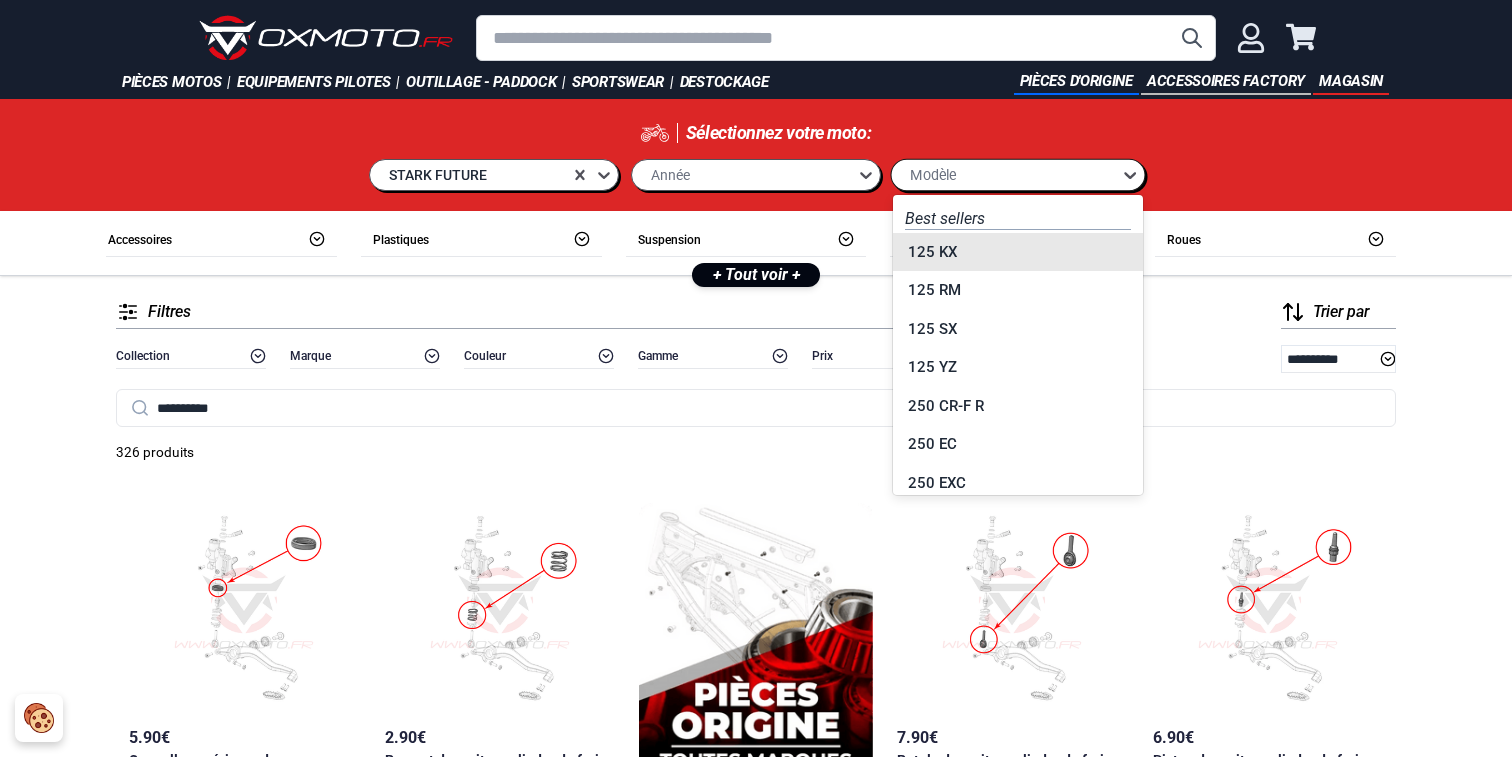 click on "Modèle" at bounding box center (1007, 174) 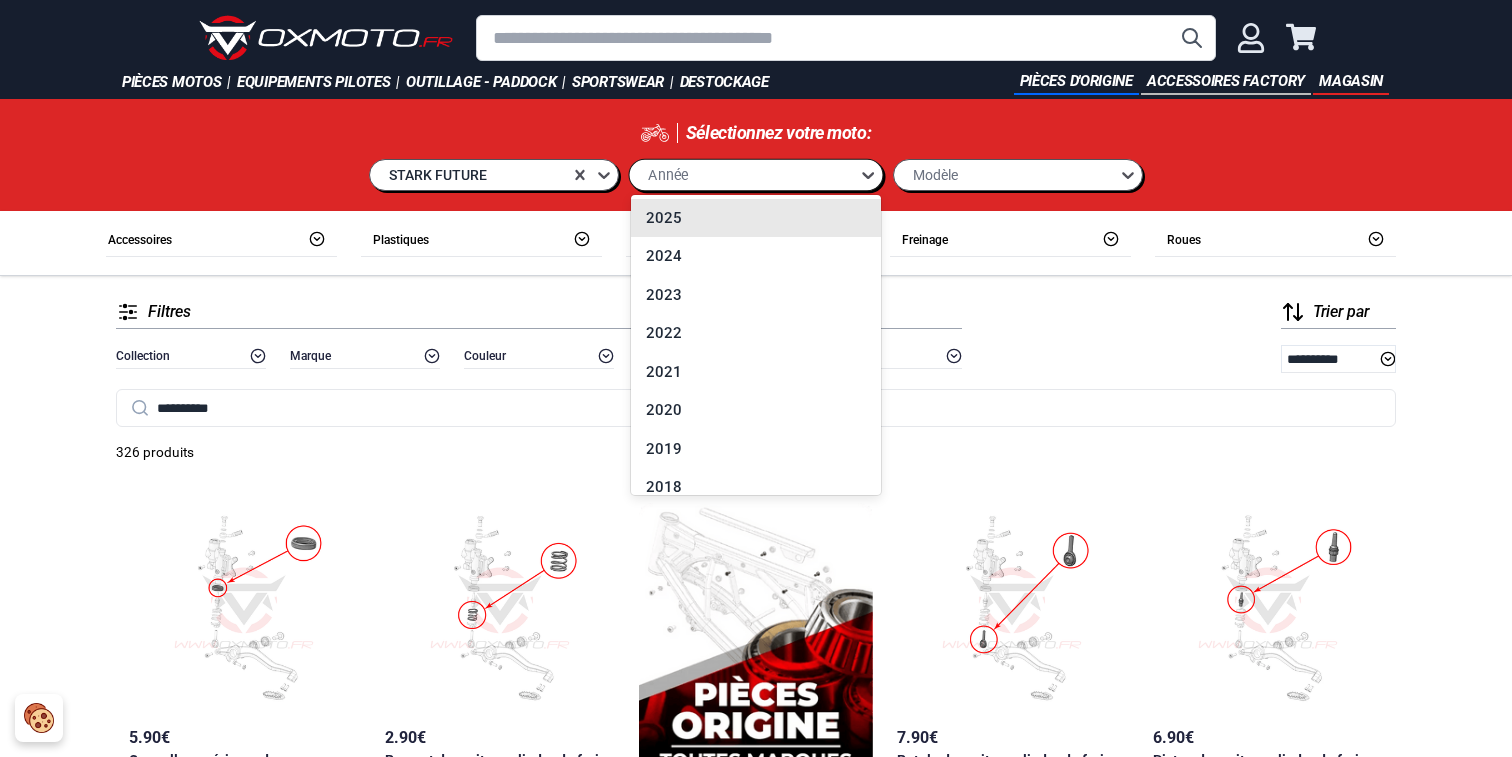 click on "Année" at bounding box center (745, 174) 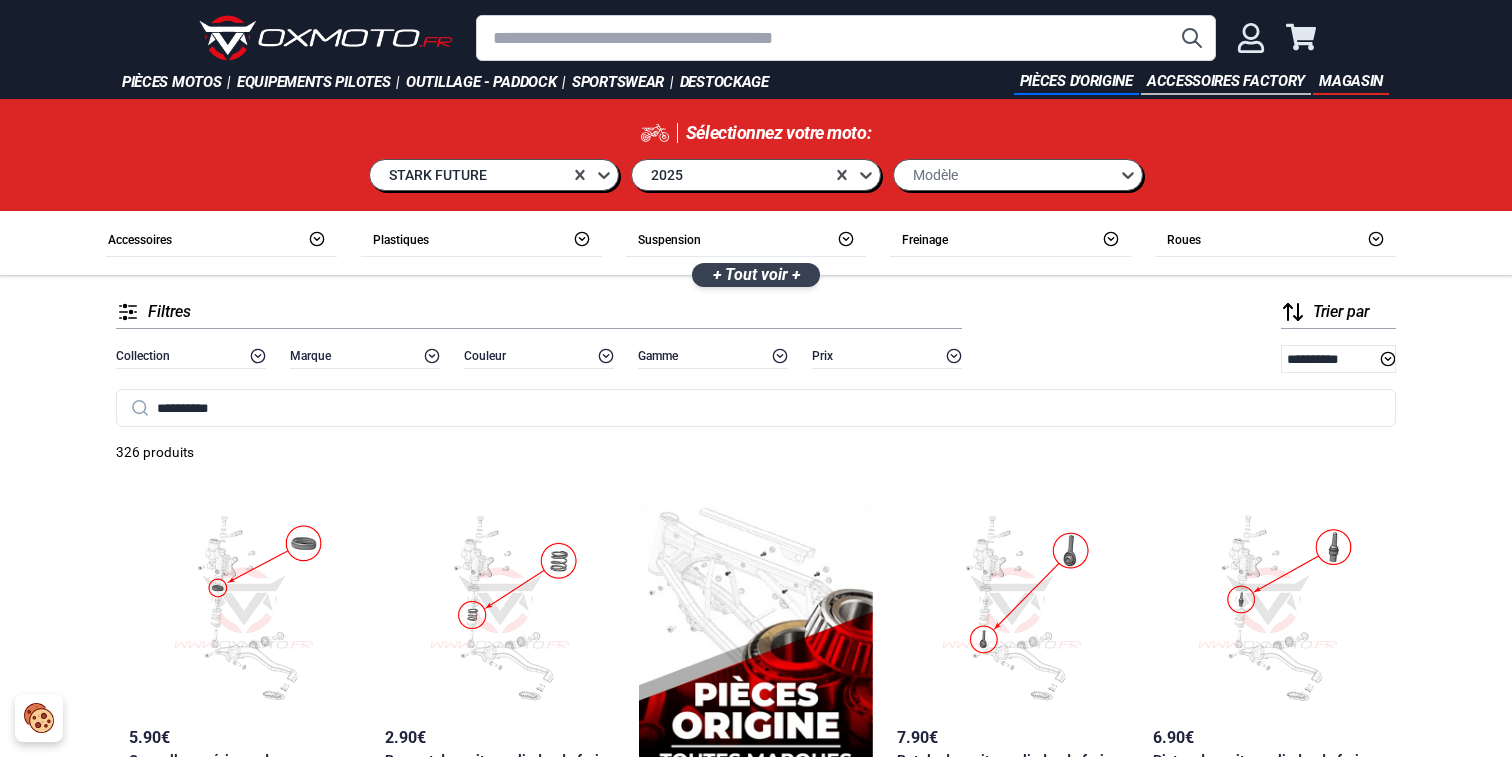 click on "+ Tout voir +" at bounding box center (756, 274) 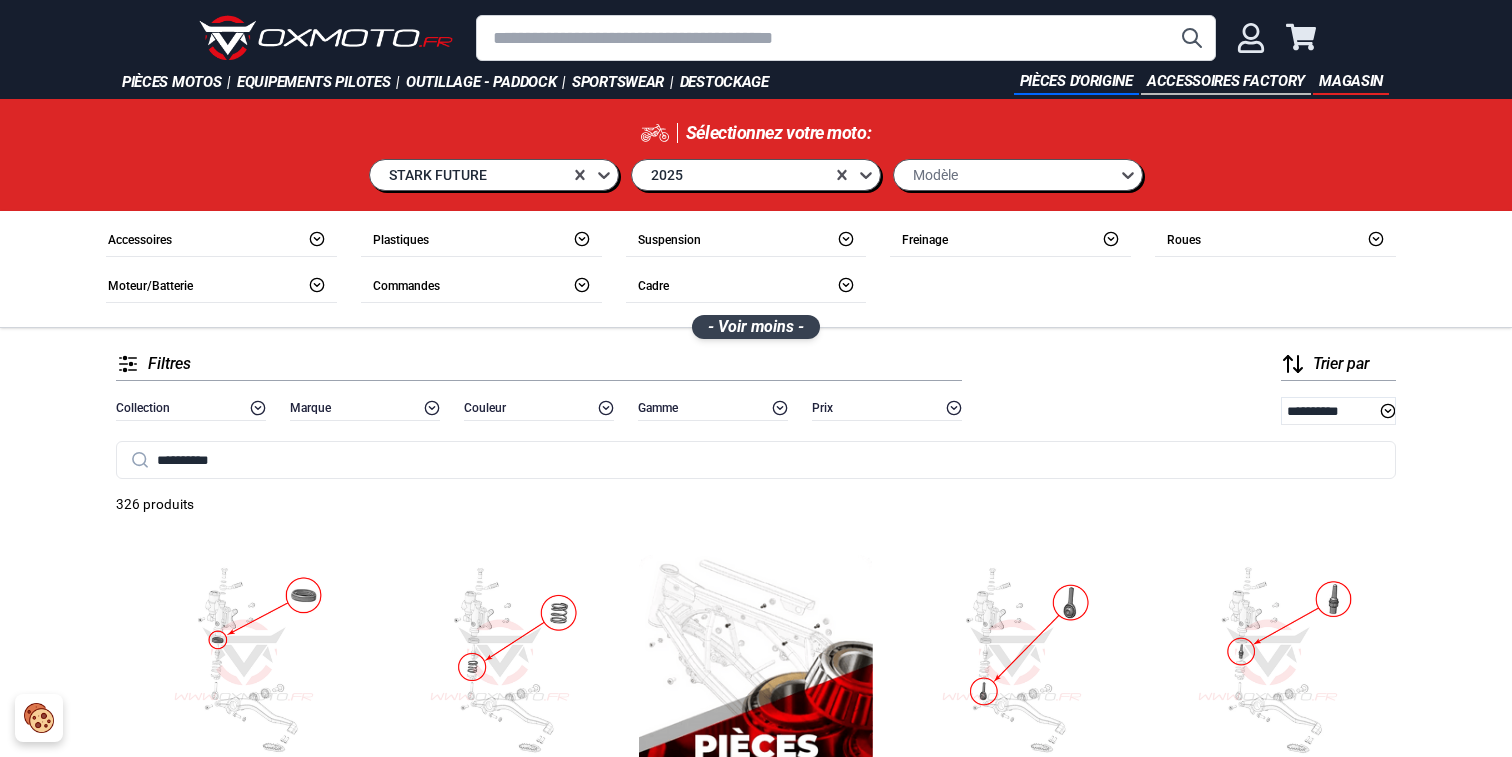 click on "- Voir moins -" at bounding box center (756, 326) 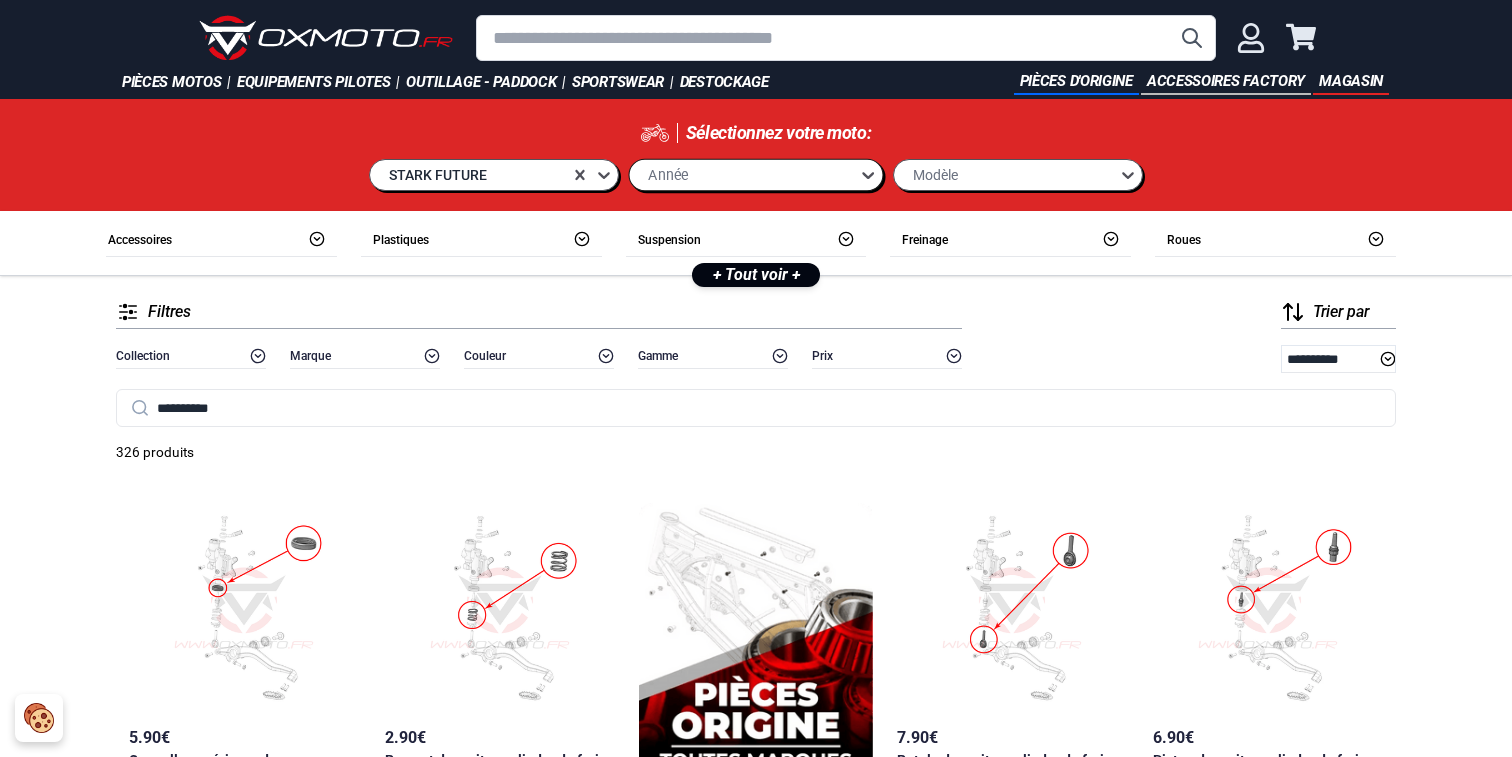 click at bounding box center [846, 38] 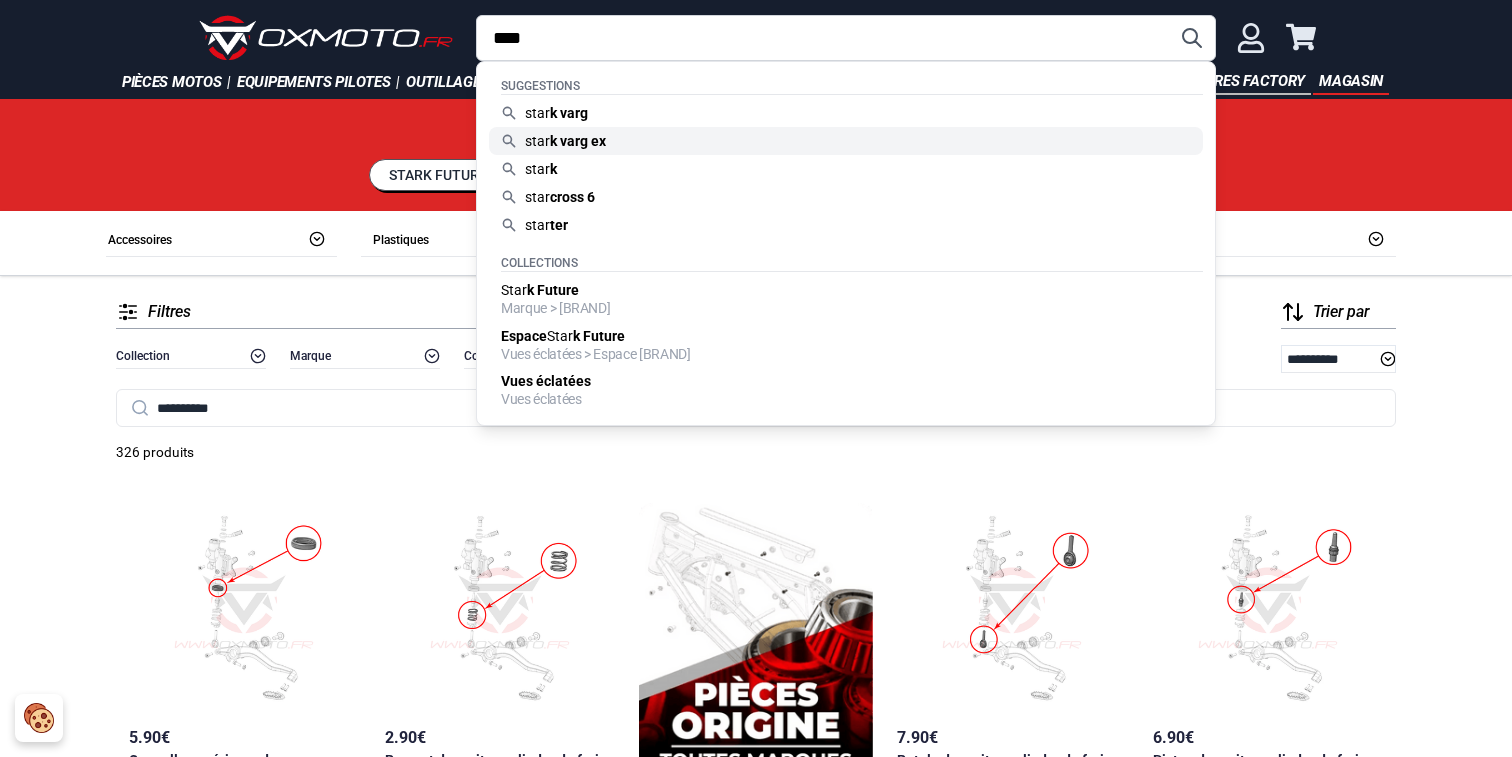 click on "star k varg ex" at bounding box center (846, 141) 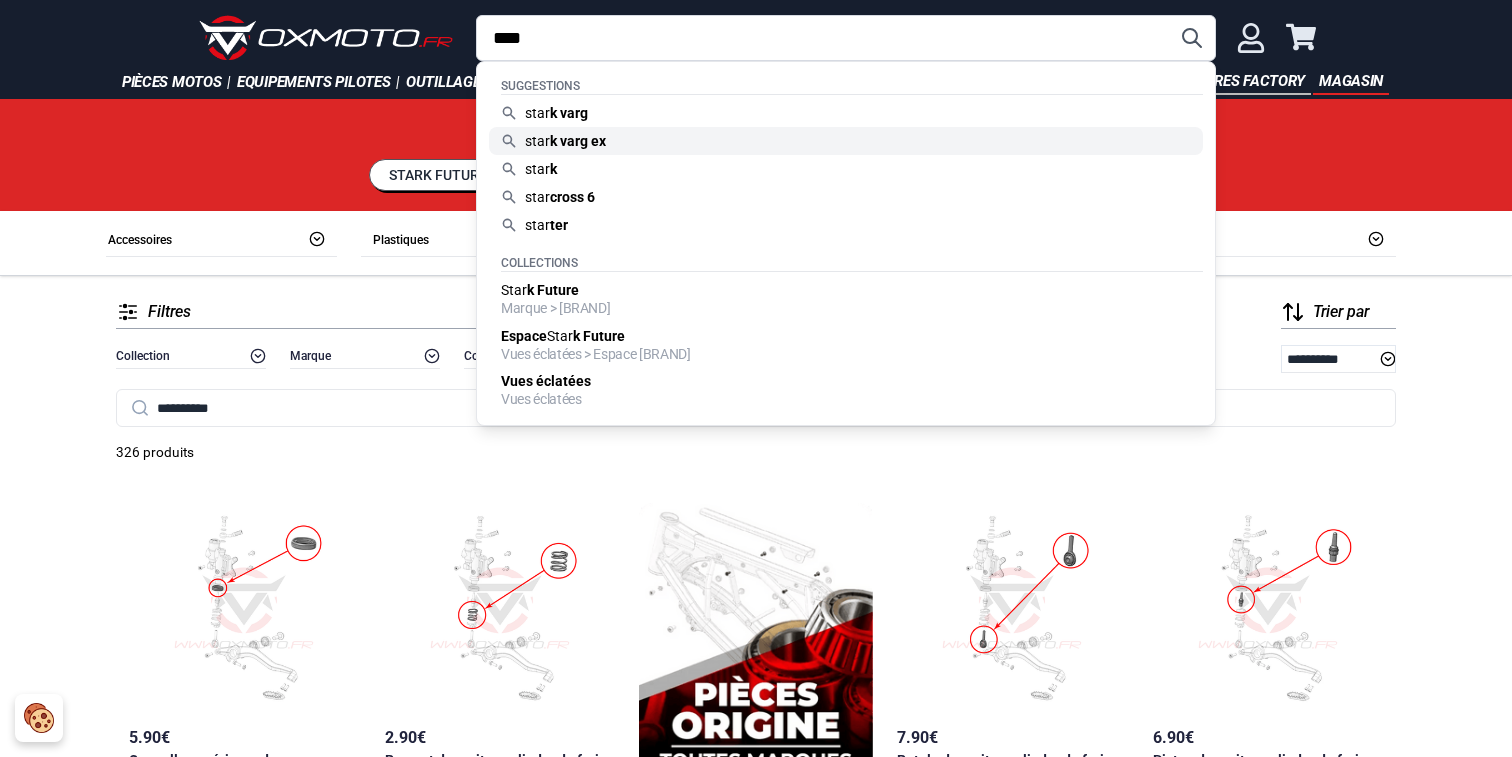 type on "**********" 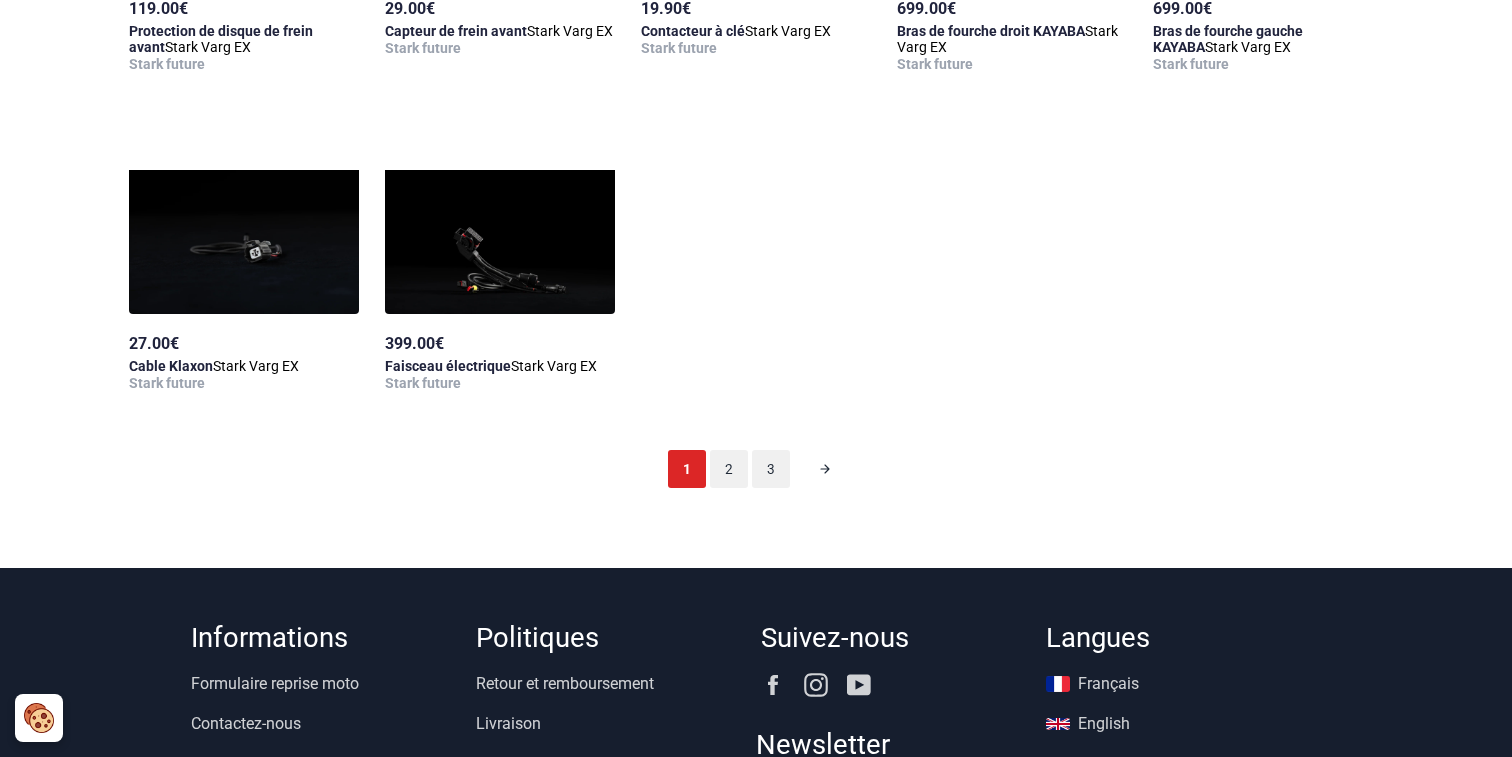 scroll, scrollTop: 1920, scrollLeft: 0, axis: vertical 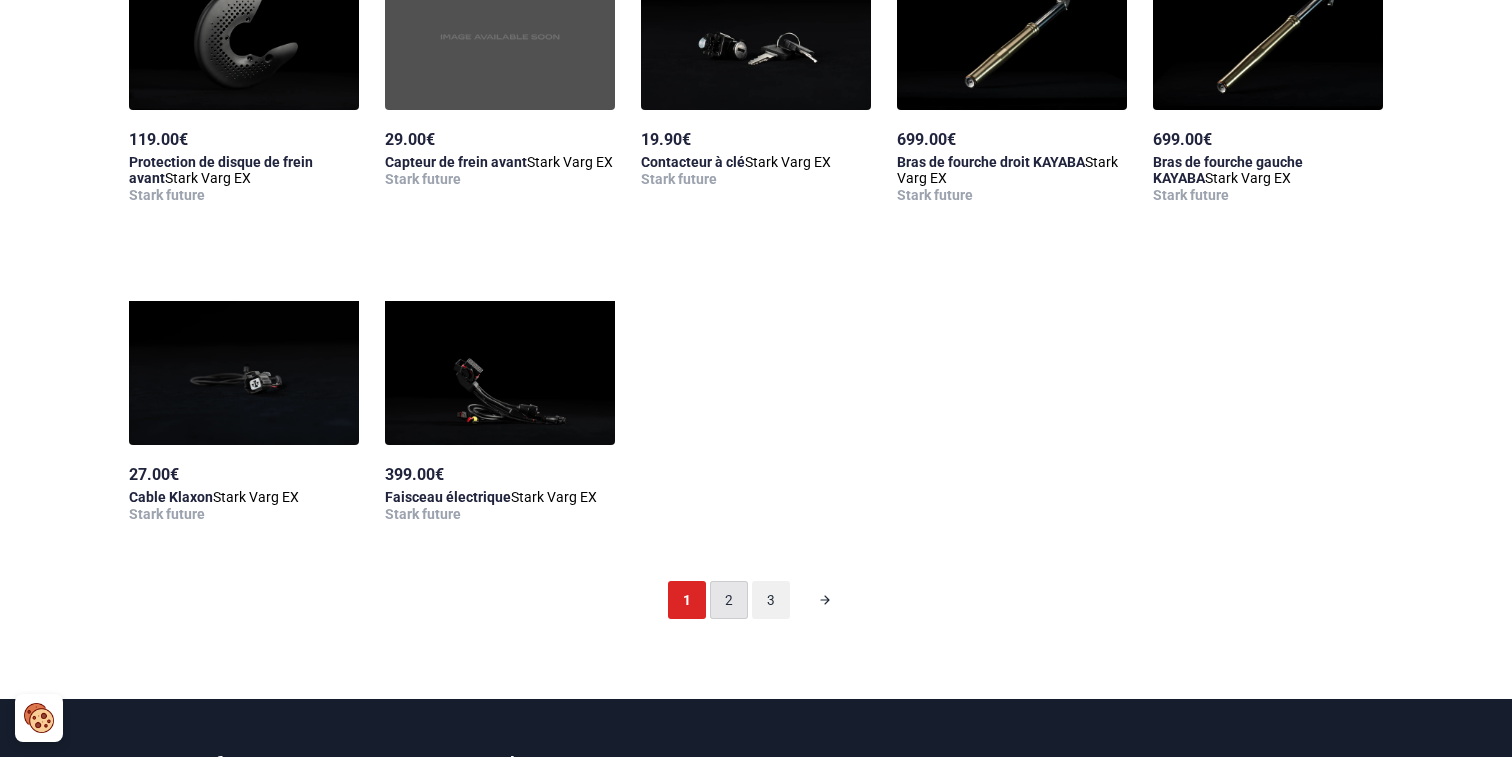 click on "2" at bounding box center [729, 600] 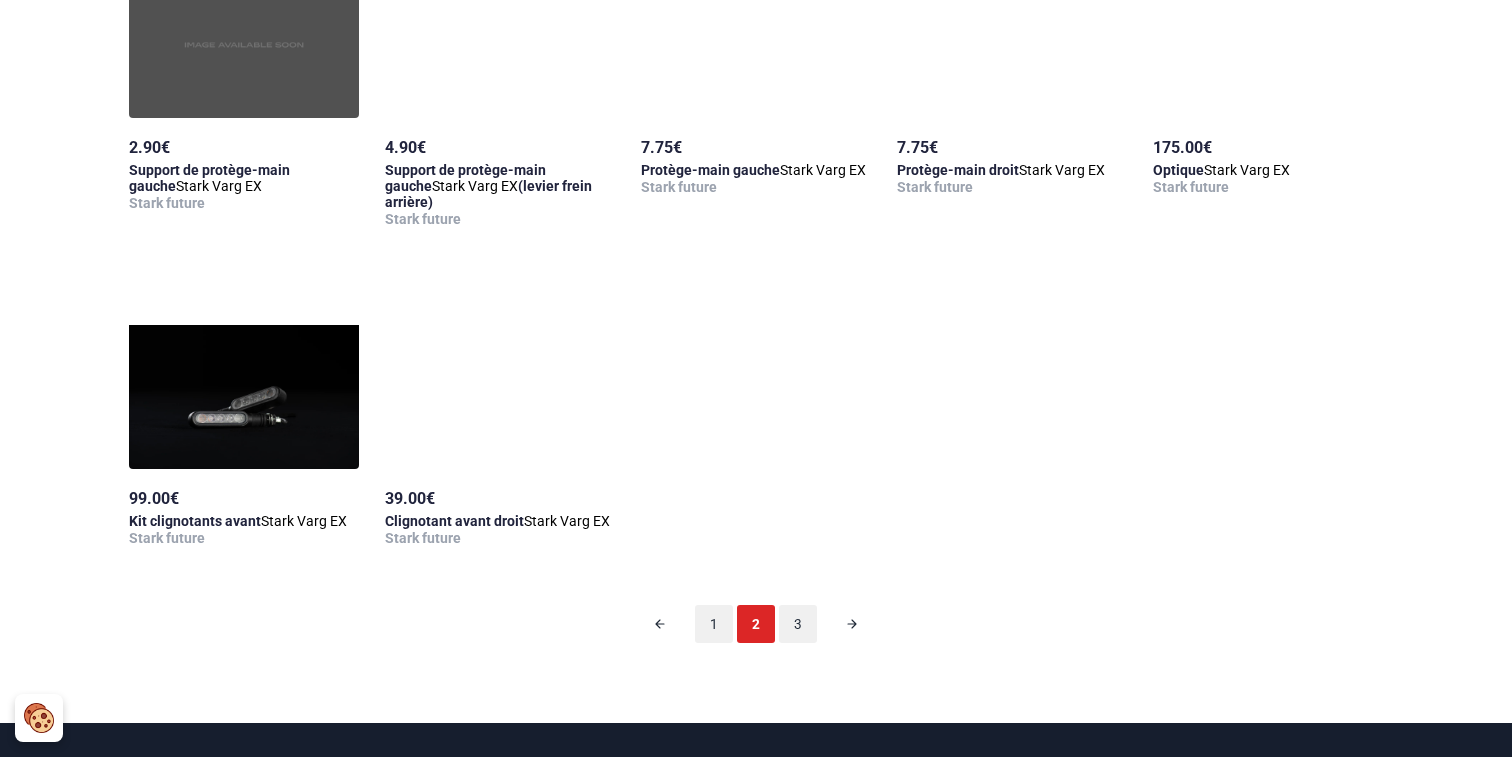 scroll, scrollTop: 1913, scrollLeft: 0, axis: vertical 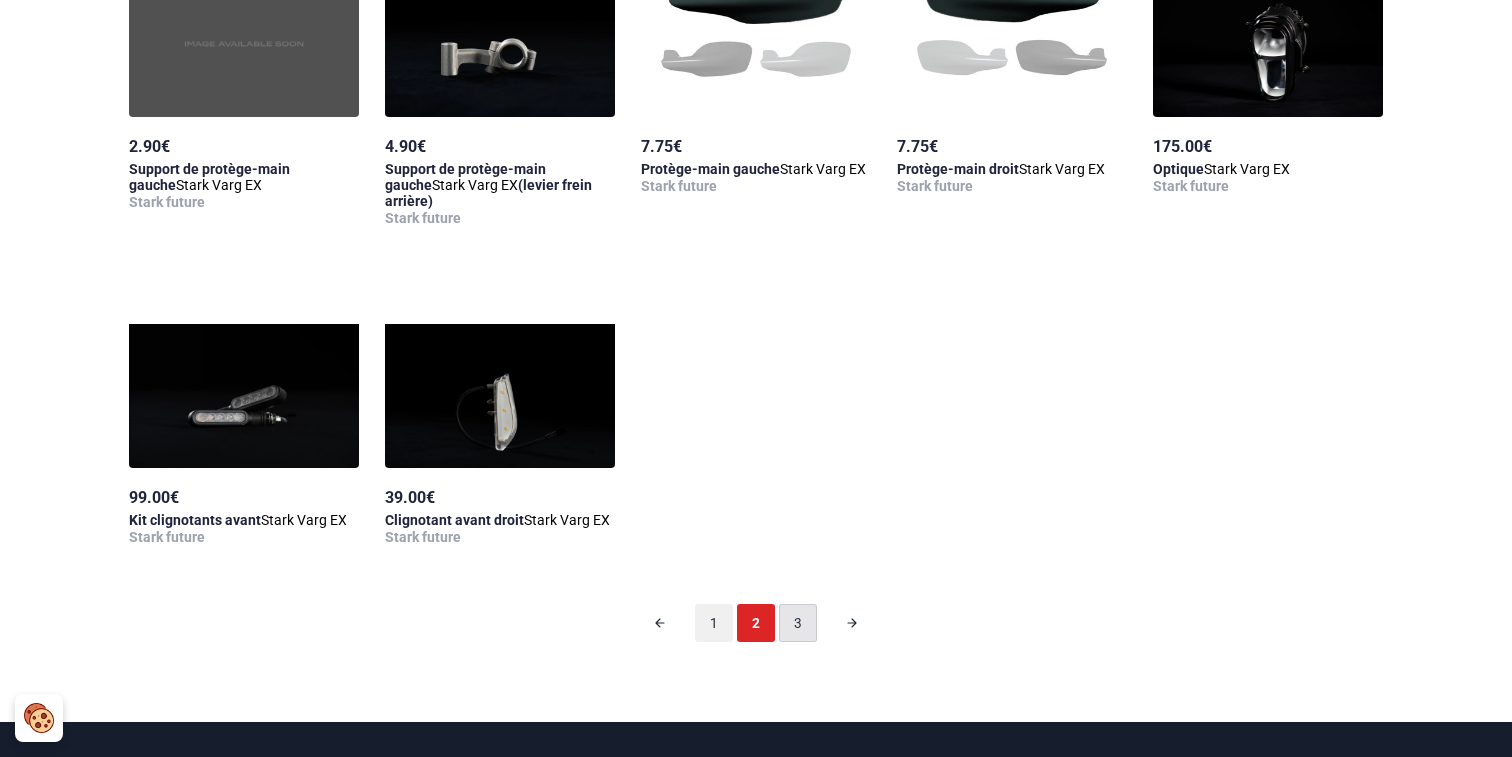 click on "3" at bounding box center [798, 623] 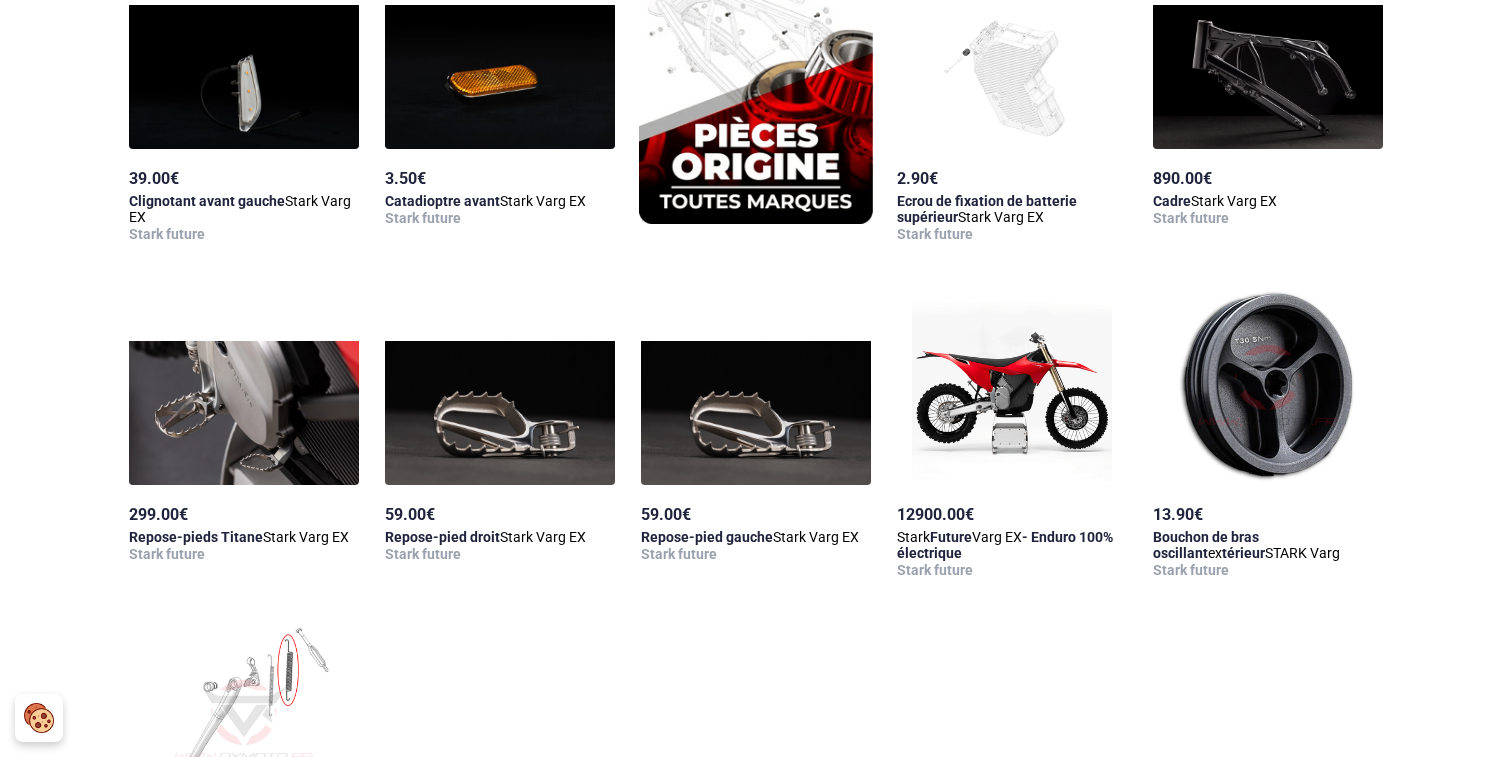 scroll, scrollTop: 539, scrollLeft: 0, axis: vertical 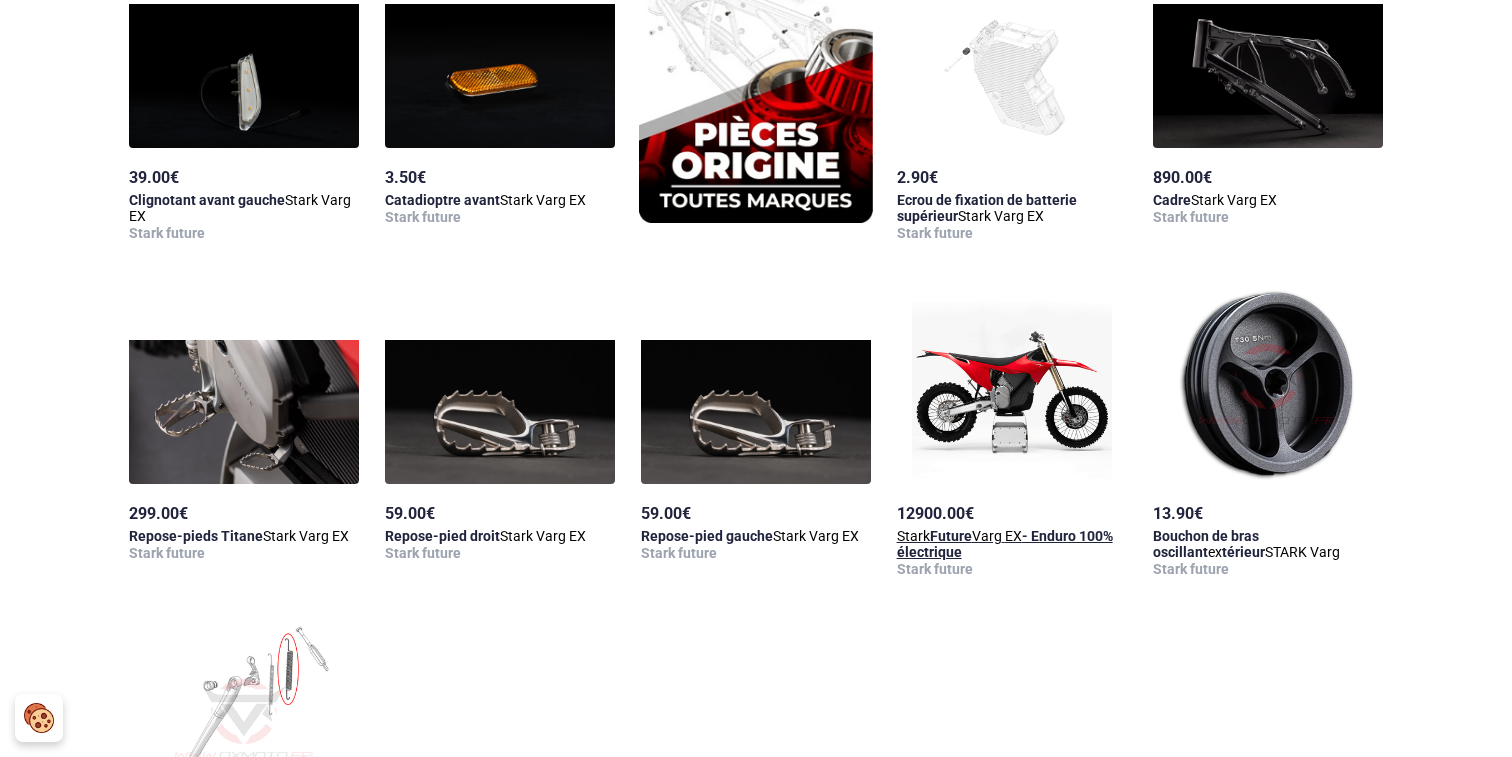 click on "Stark" at bounding box center (913, 536) 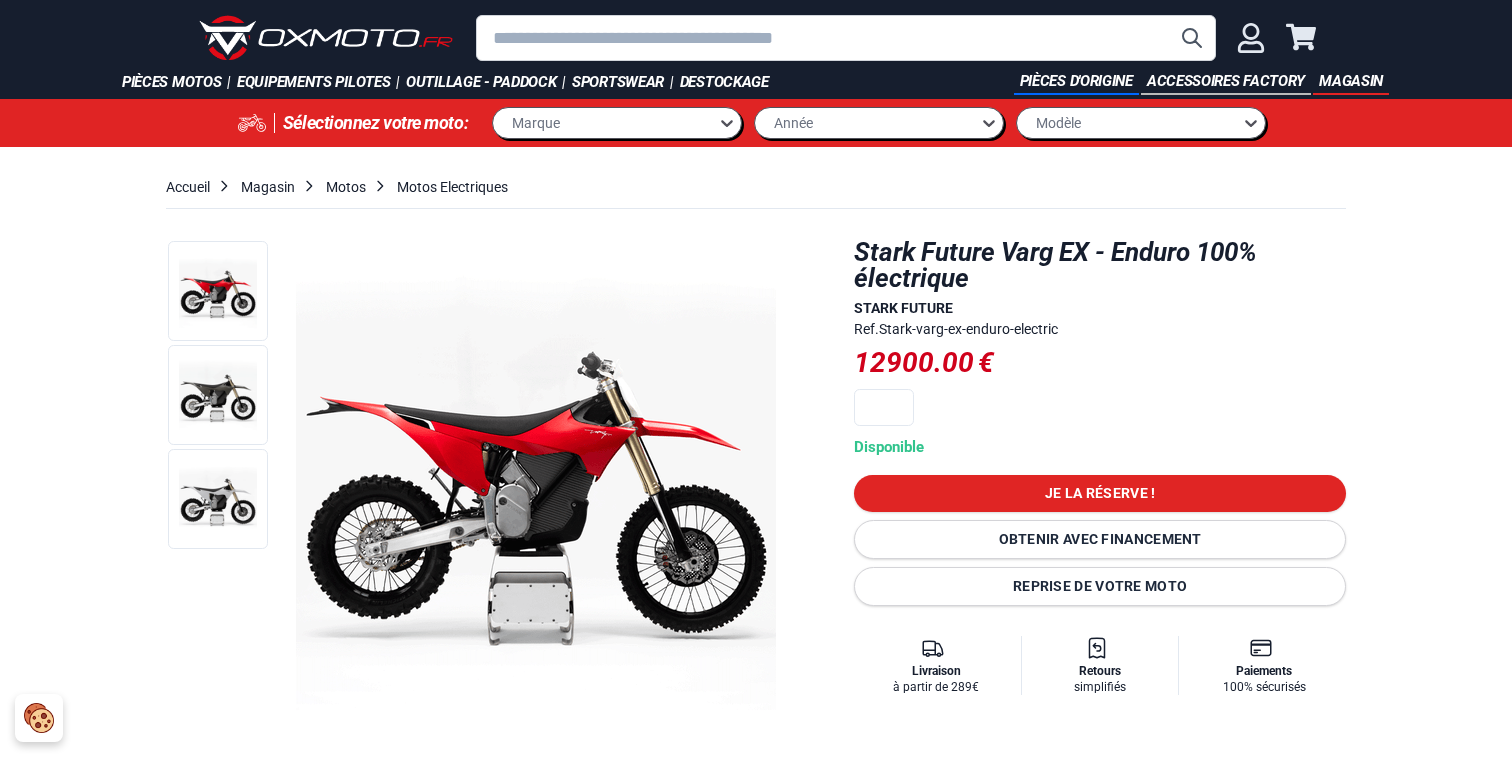 scroll, scrollTop: 0, scrollLeft: 0, axis: both 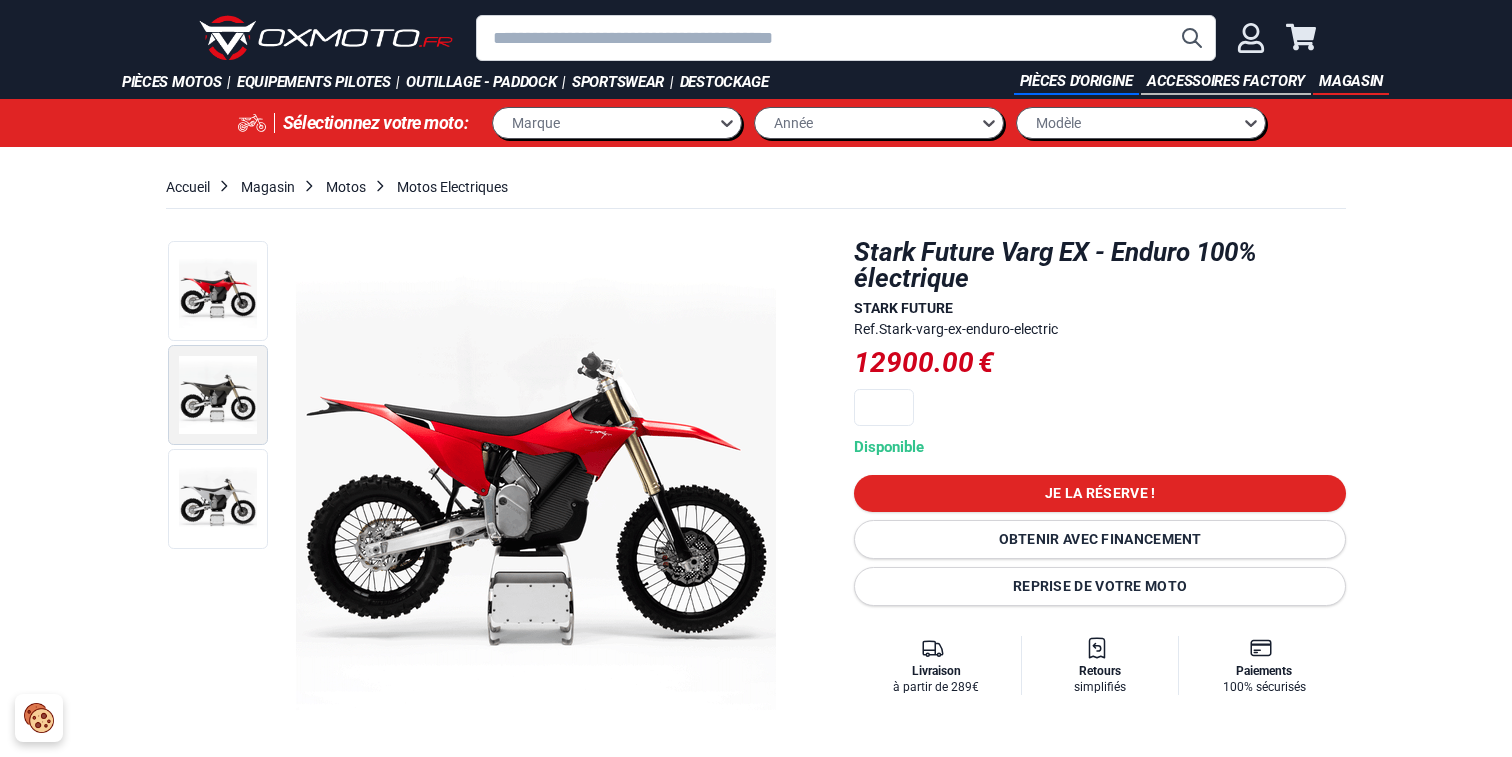 click at bounding box center [218, 395] 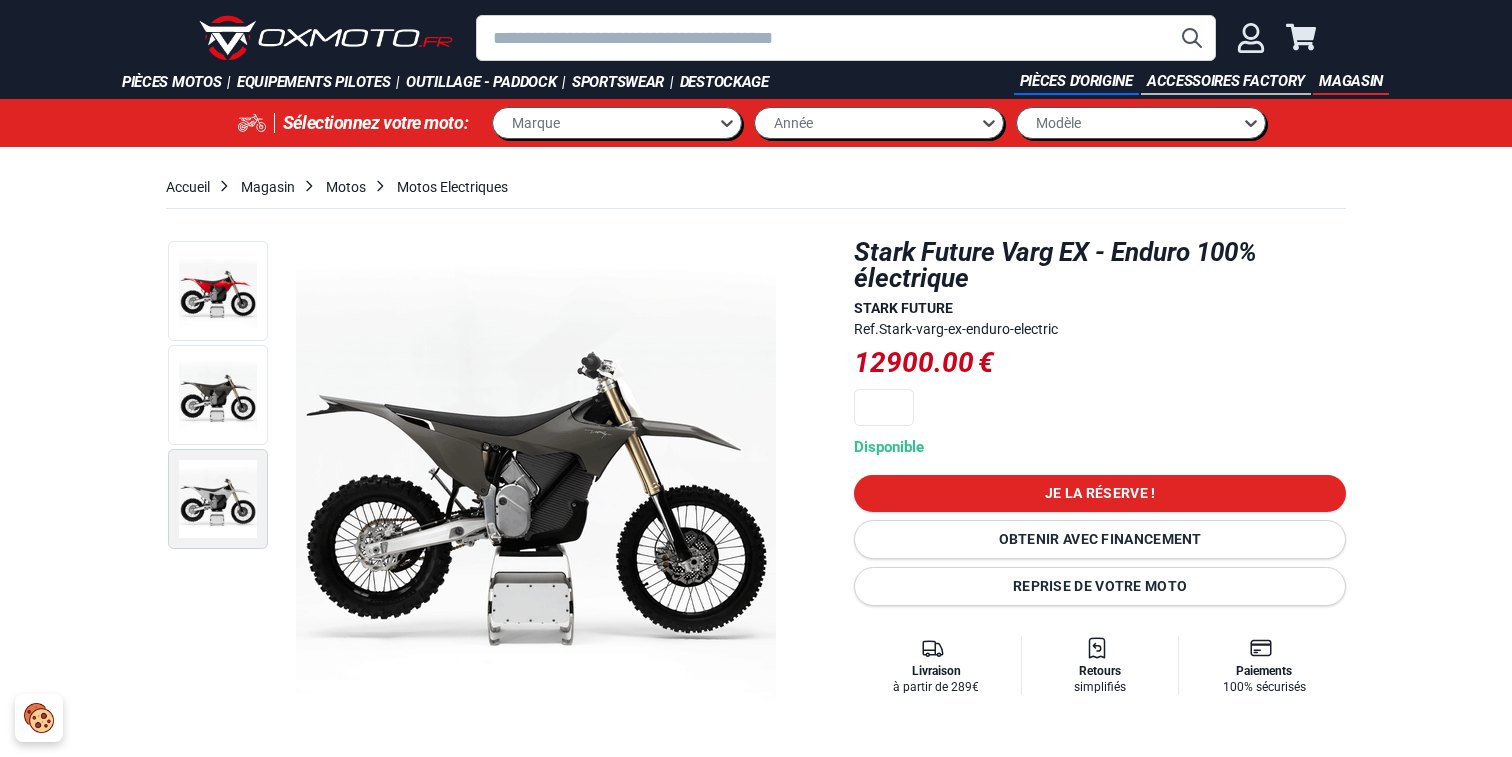 click at bounding box center [218, 499] 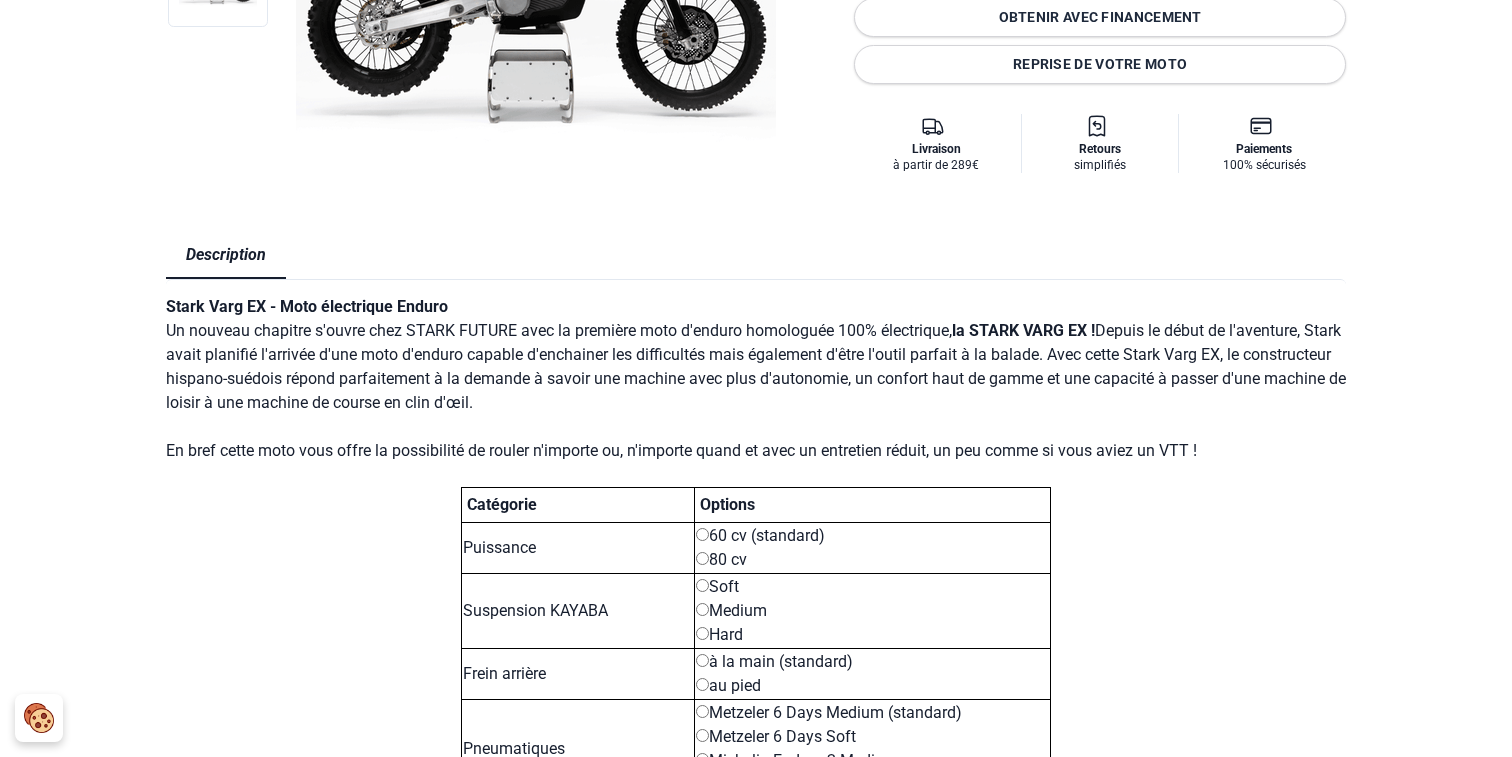 scroll, scrollTop: 531, scrollLeft: 0, axis: vertical 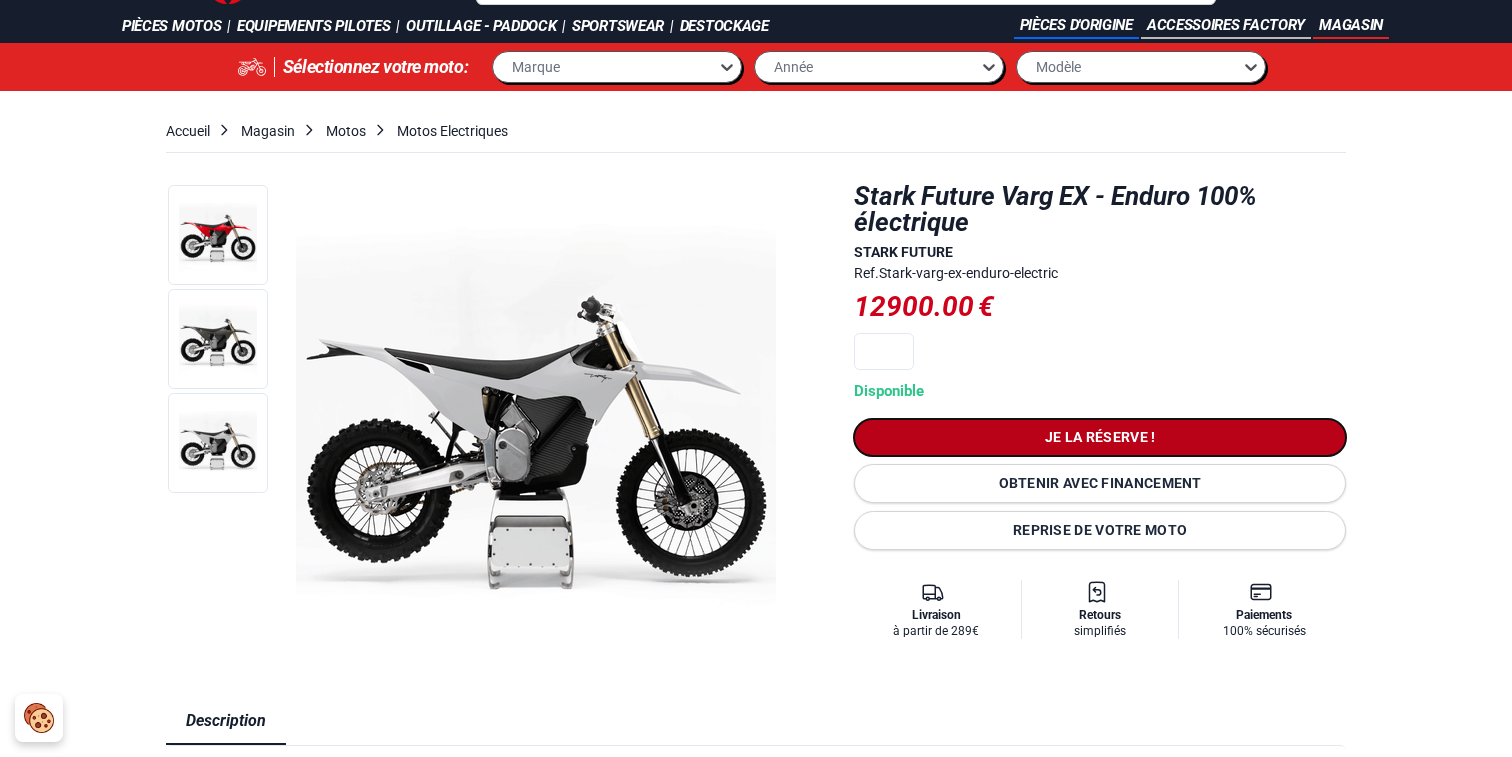 click on "Je la réserve !" at bounding box center (1100, 437) 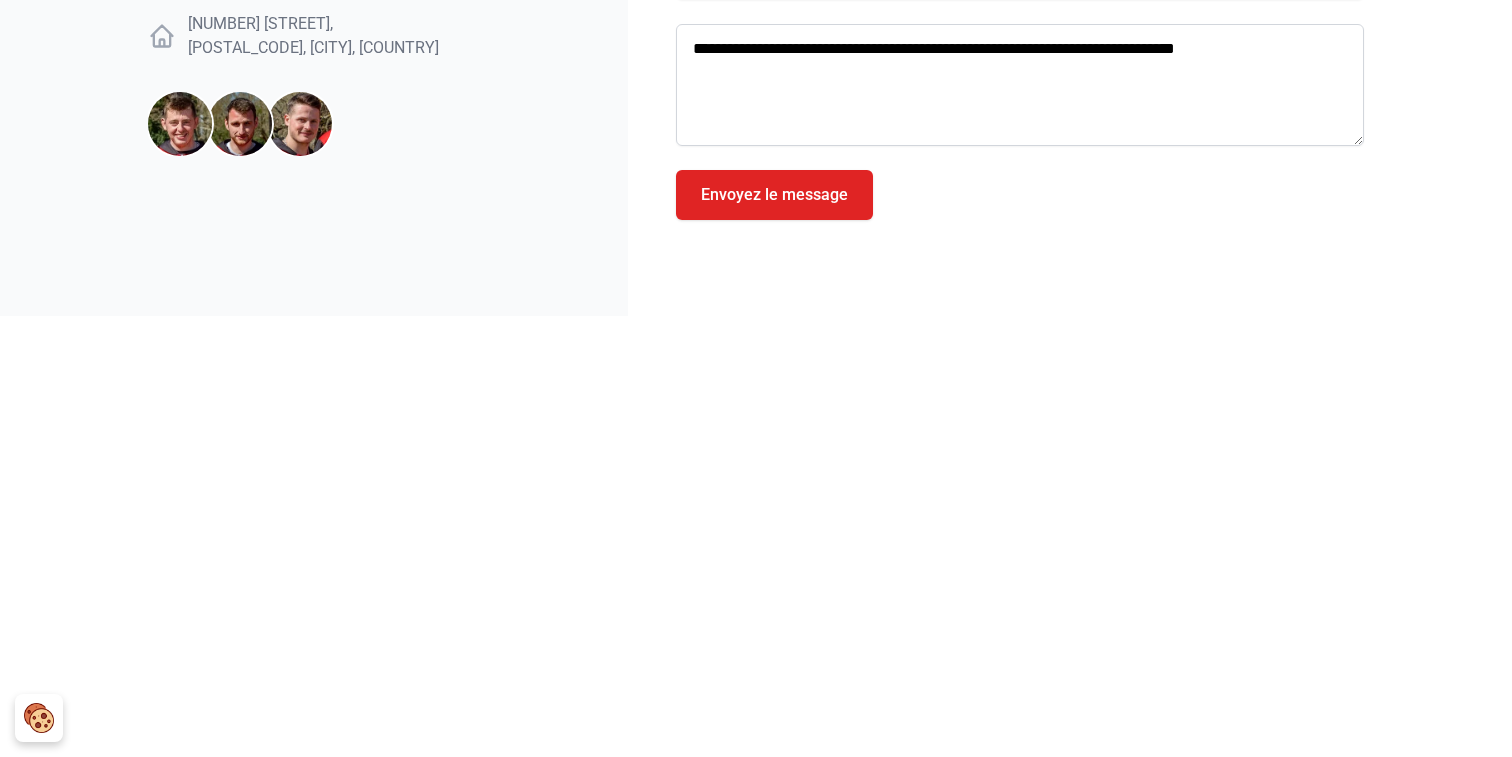 scroll, scrollTop: 0, scrollLeft: 0, axis: both 